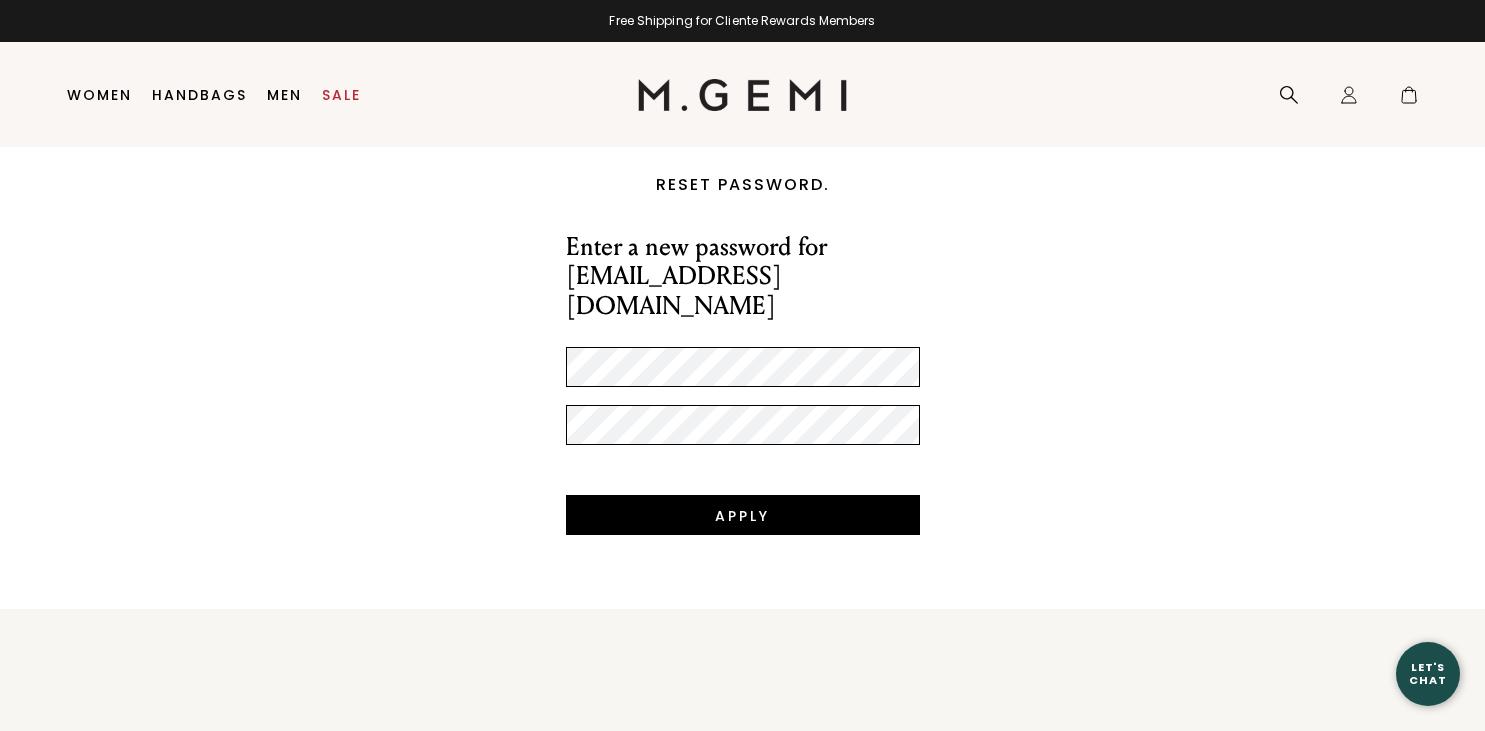 scroll, scrollTop: 0, scrollLeft: 0, axis: both 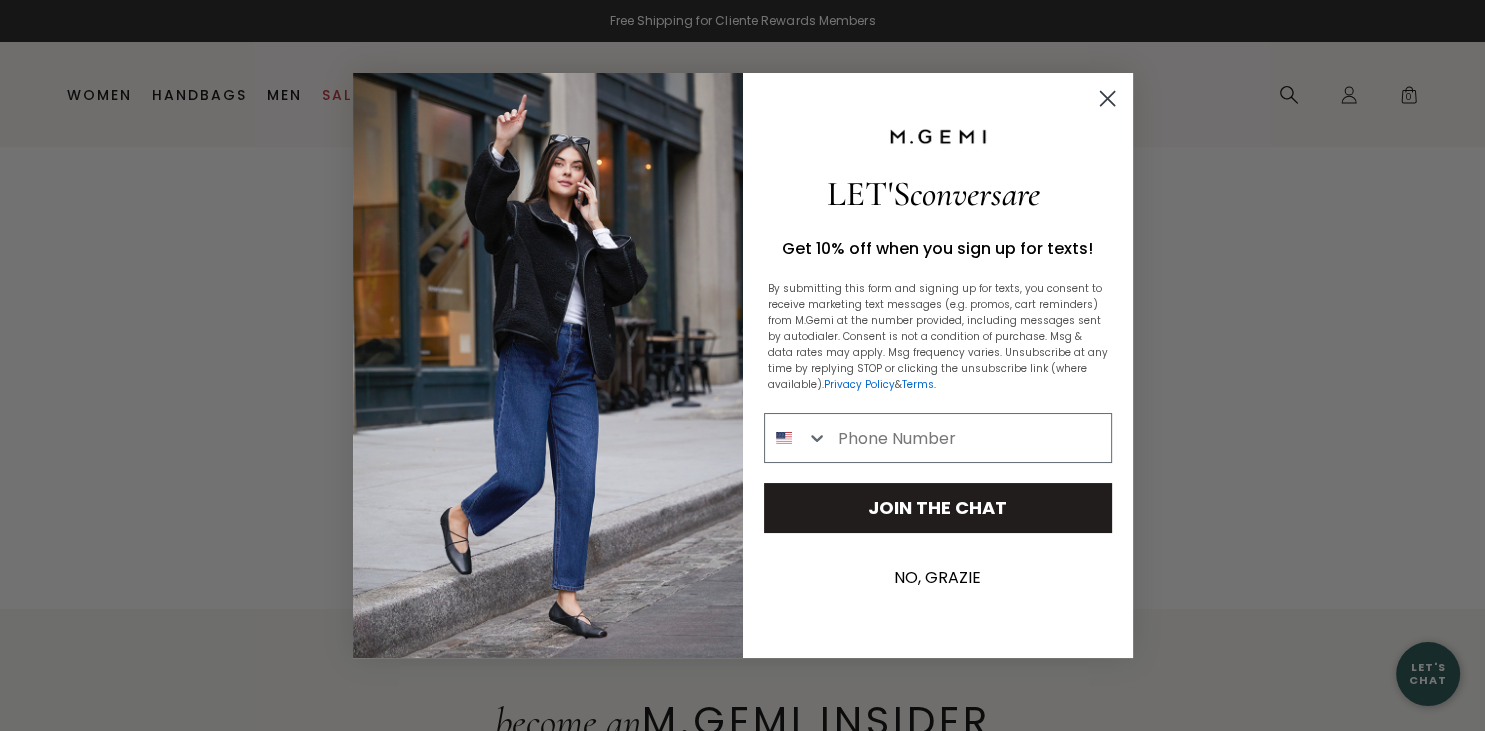 click 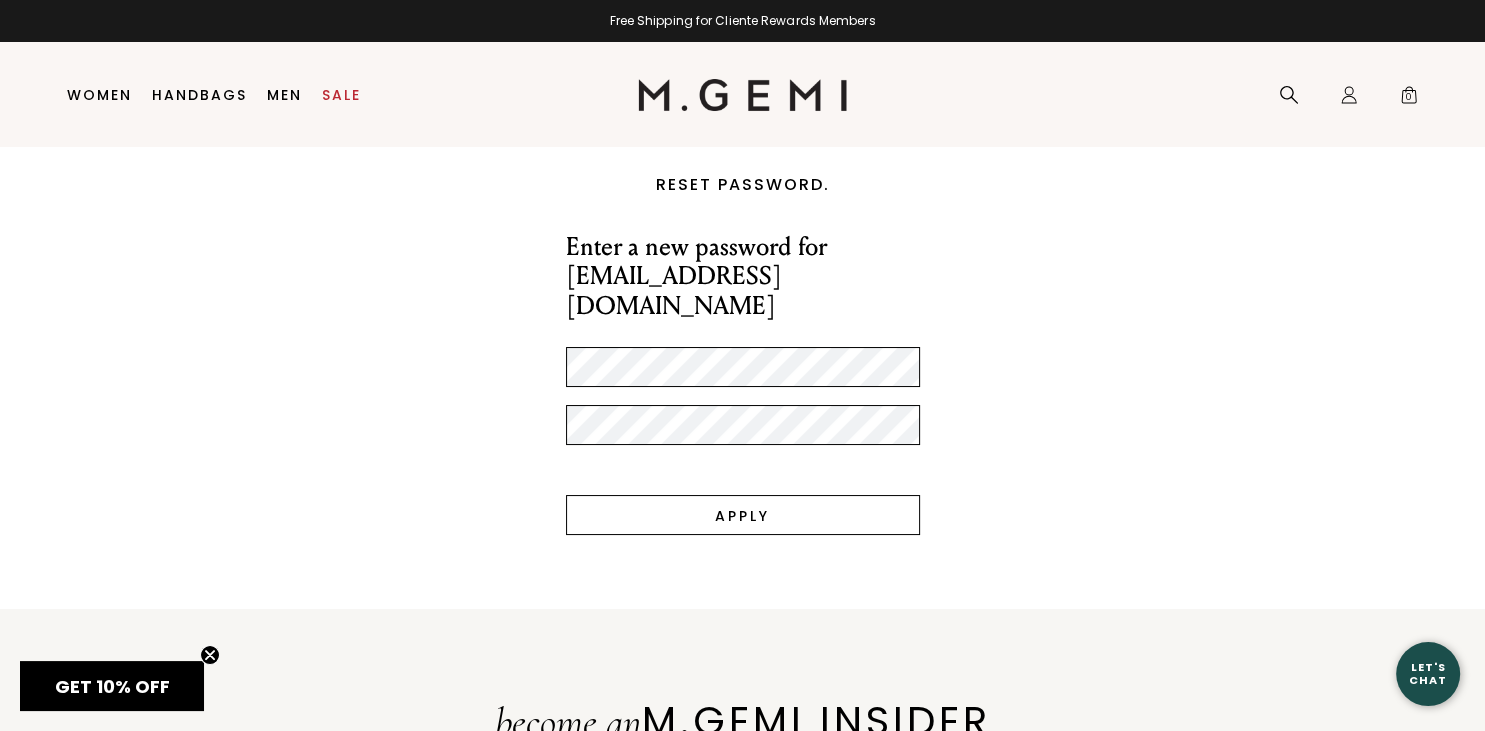 click on "Apply" at bounding box center (743, 515) 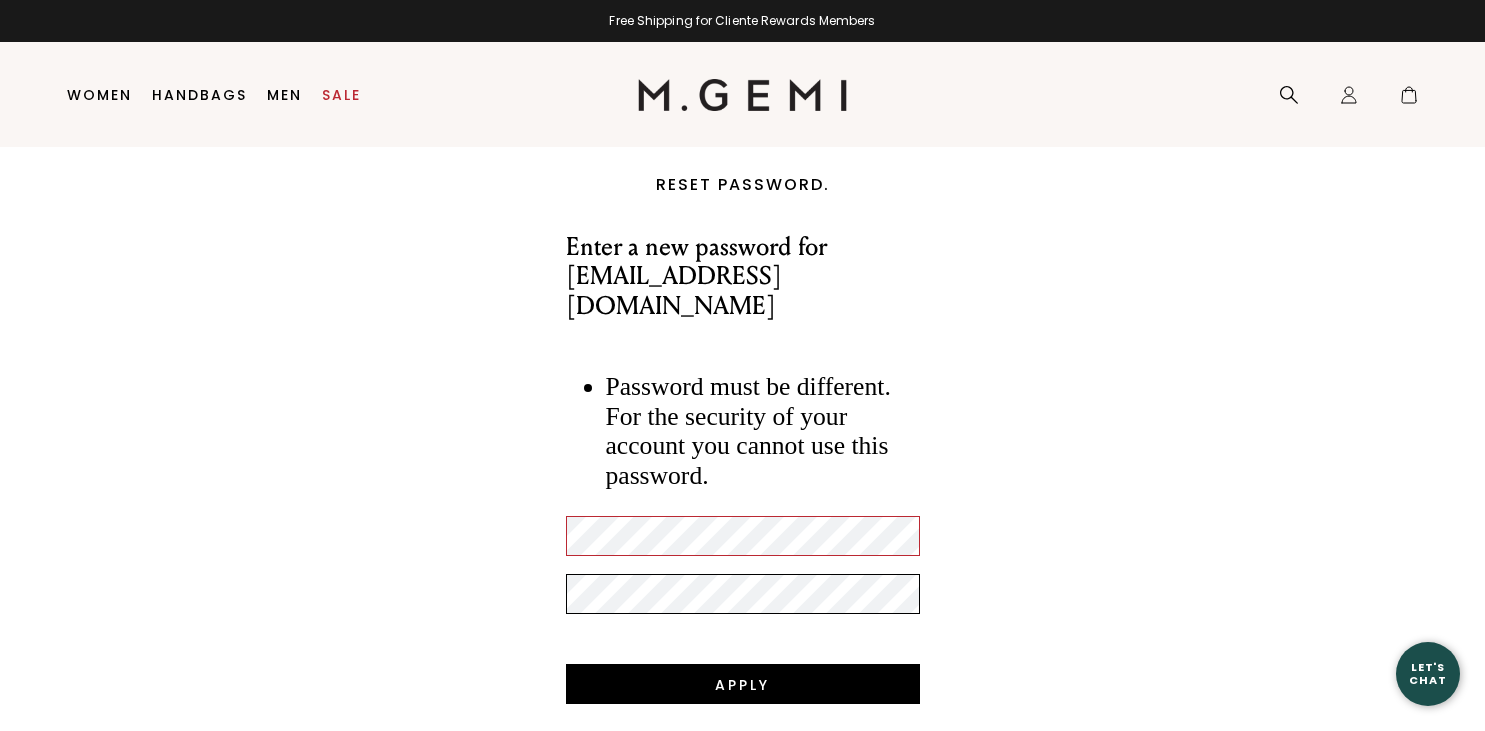 scroll, scrollTop: 0, scrollLeft: 0, axis: both 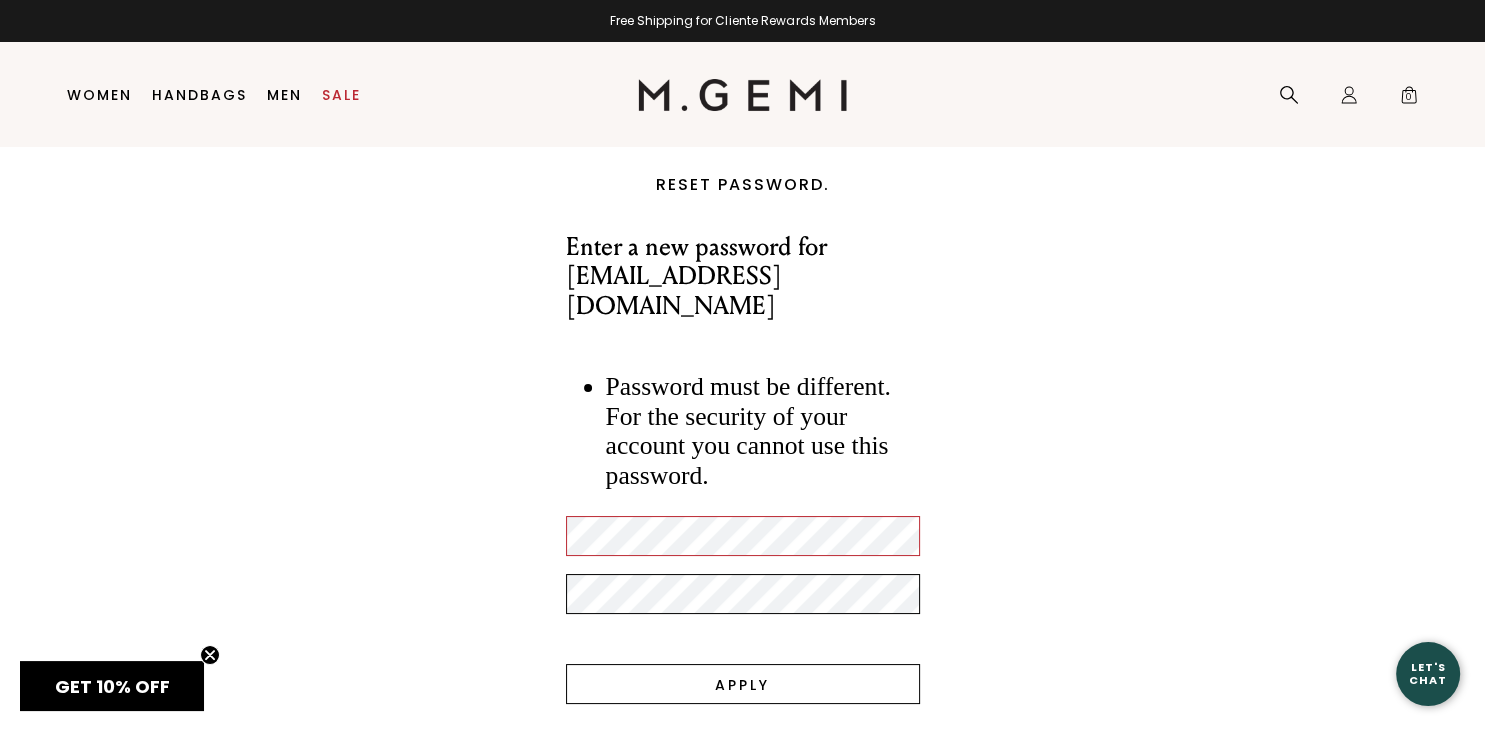 click on "Apply" at bounding box center (743, 684) 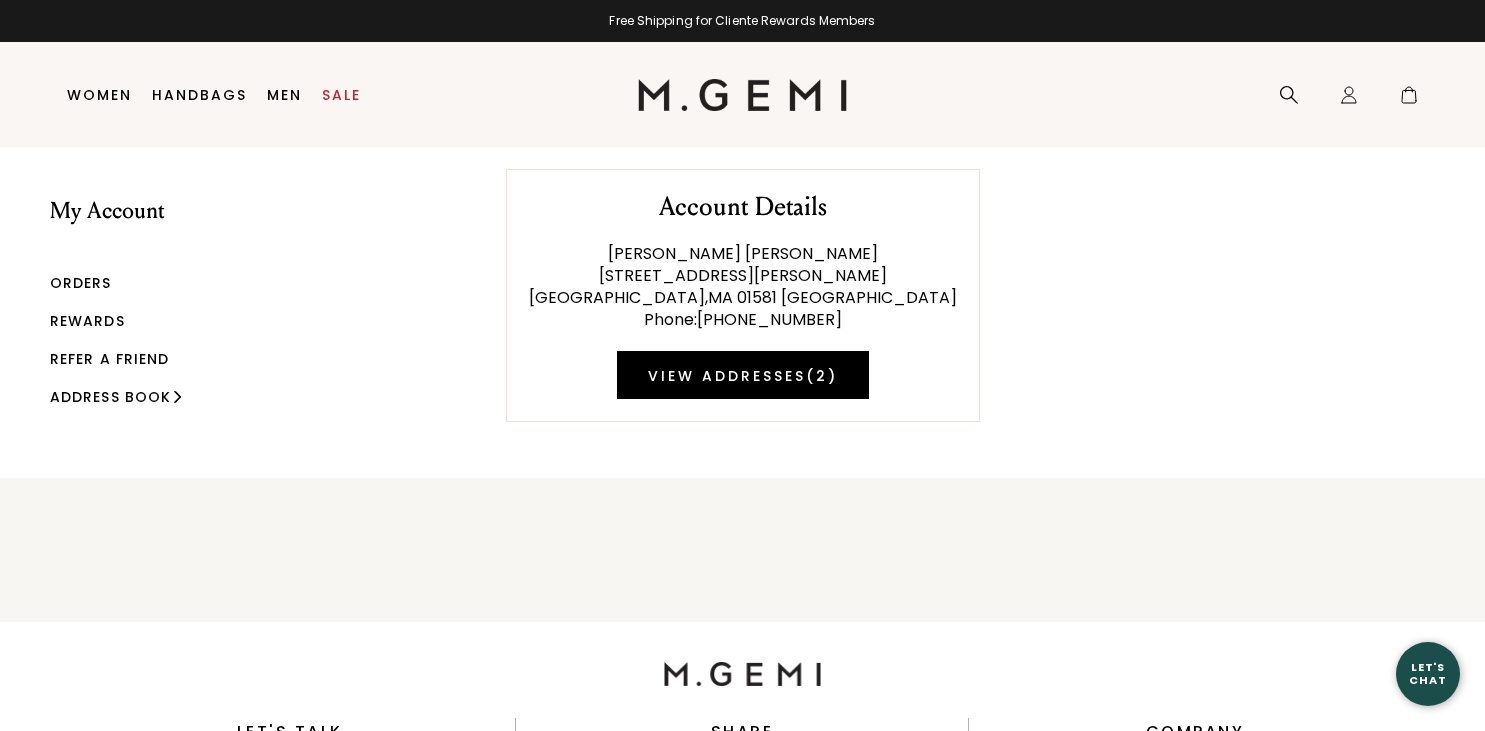 scroll, scrollTop: 0, scrollLeft: 0, axis: both 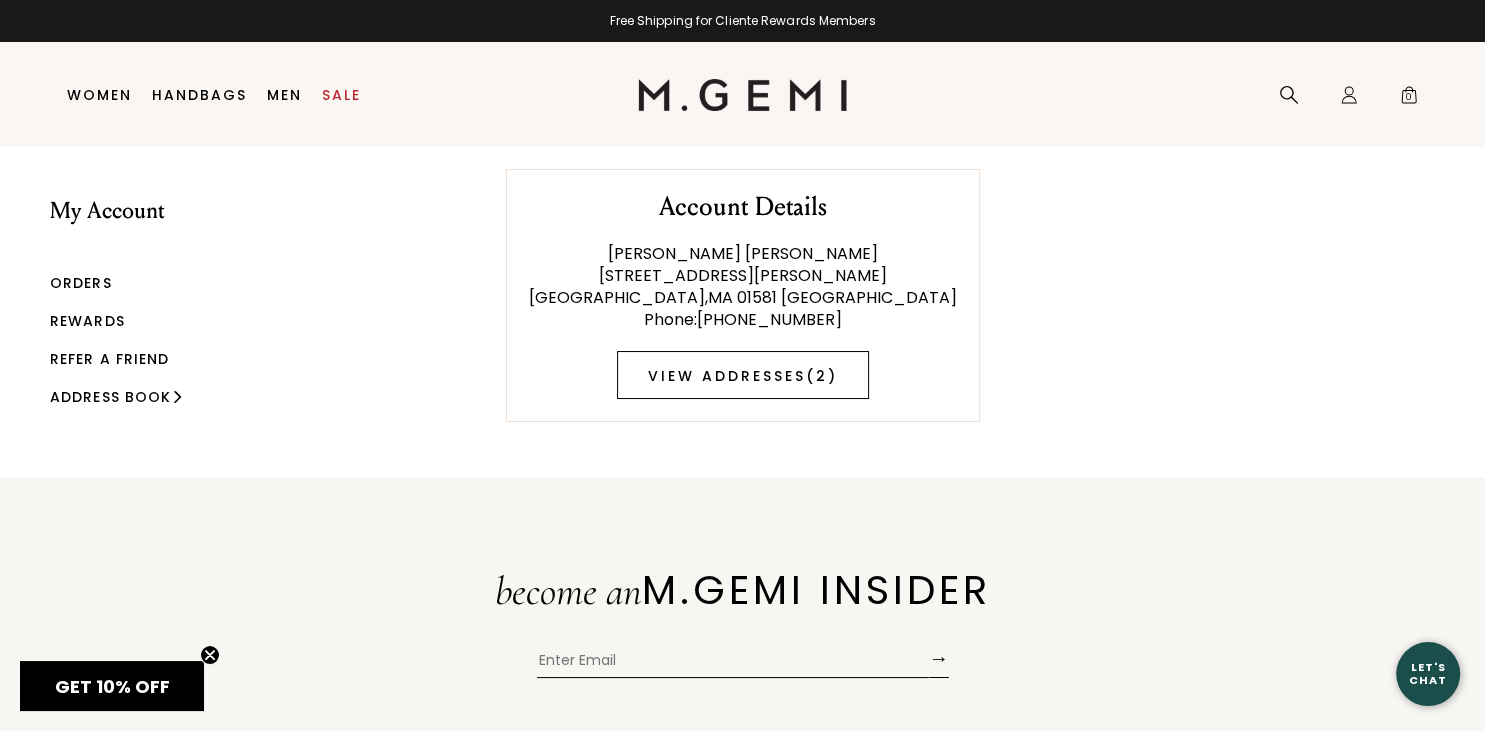 click on "View Addresses  ( 2 )" at bounding box center (743, 375) 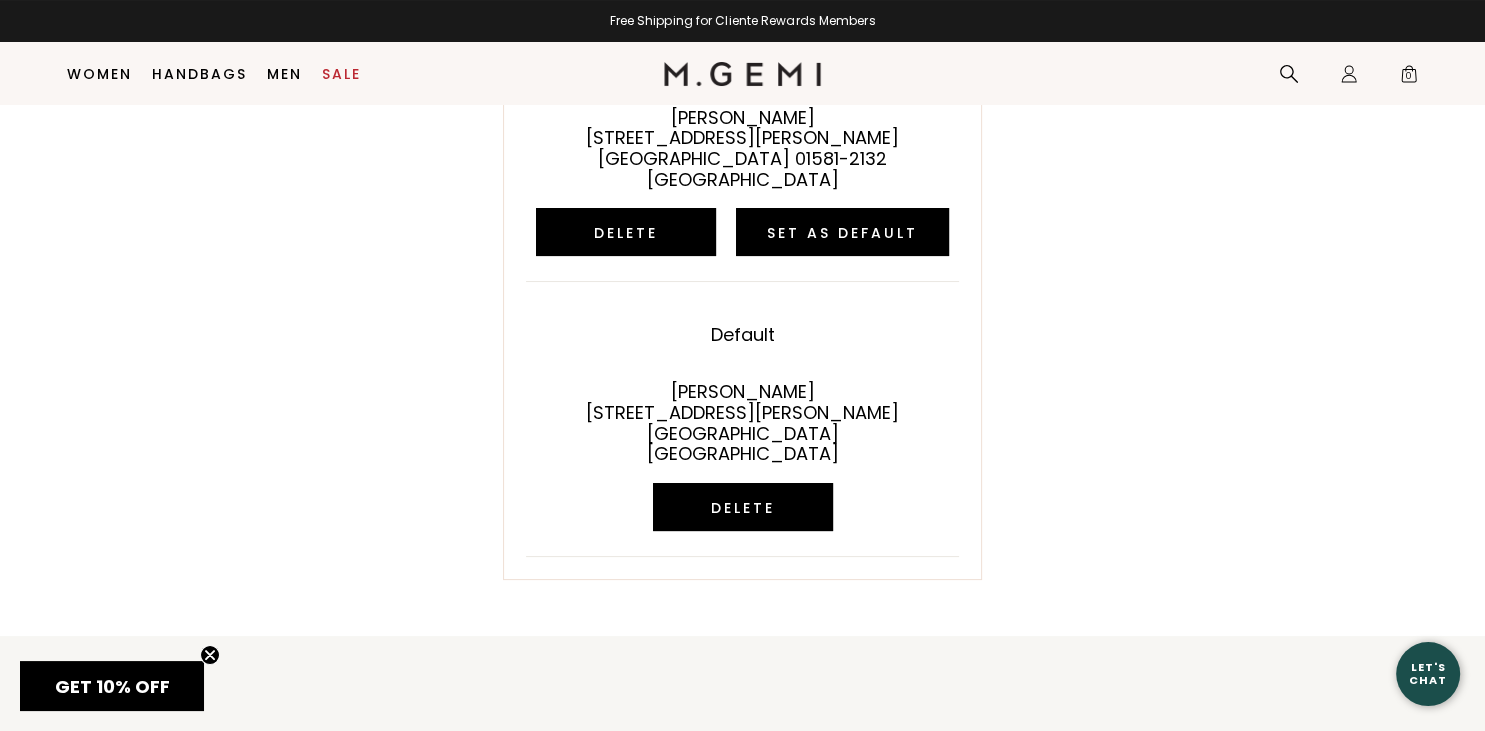 scroll, scrollTop: 169, scrollLeft: 0, axis: vertical 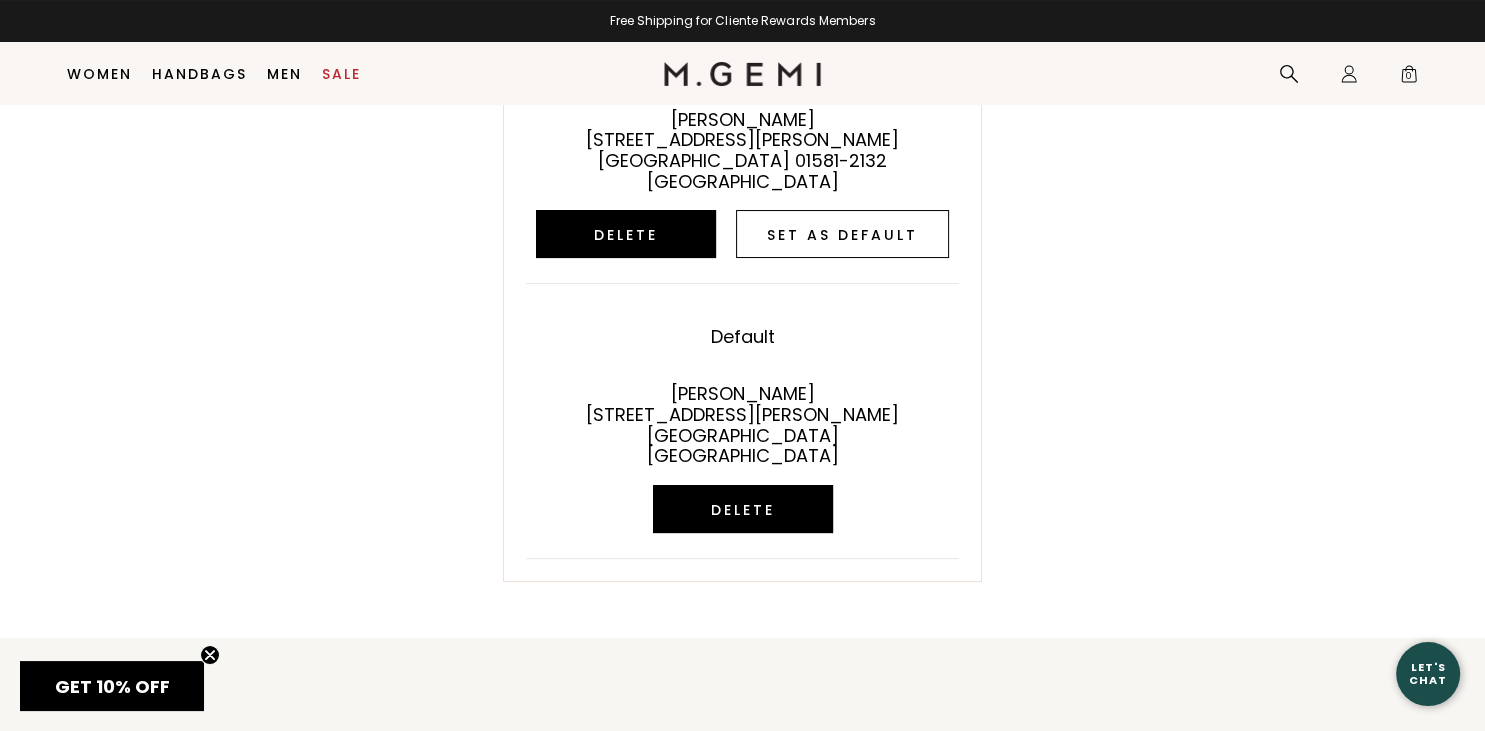 click on "Set as default" at bounding box center (842, 234) 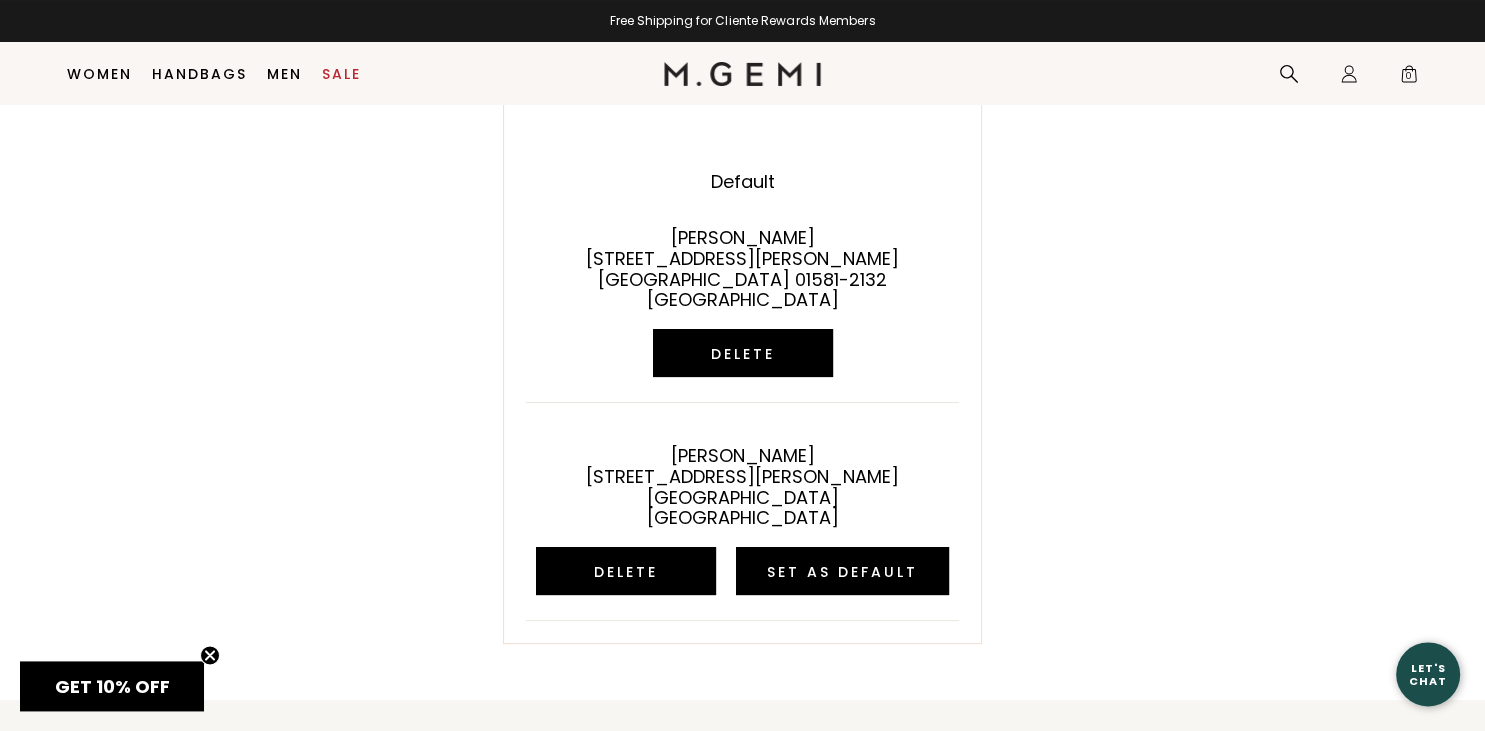 scroll, scrollTop: 169, scrollLeft: 0, axis: vertical 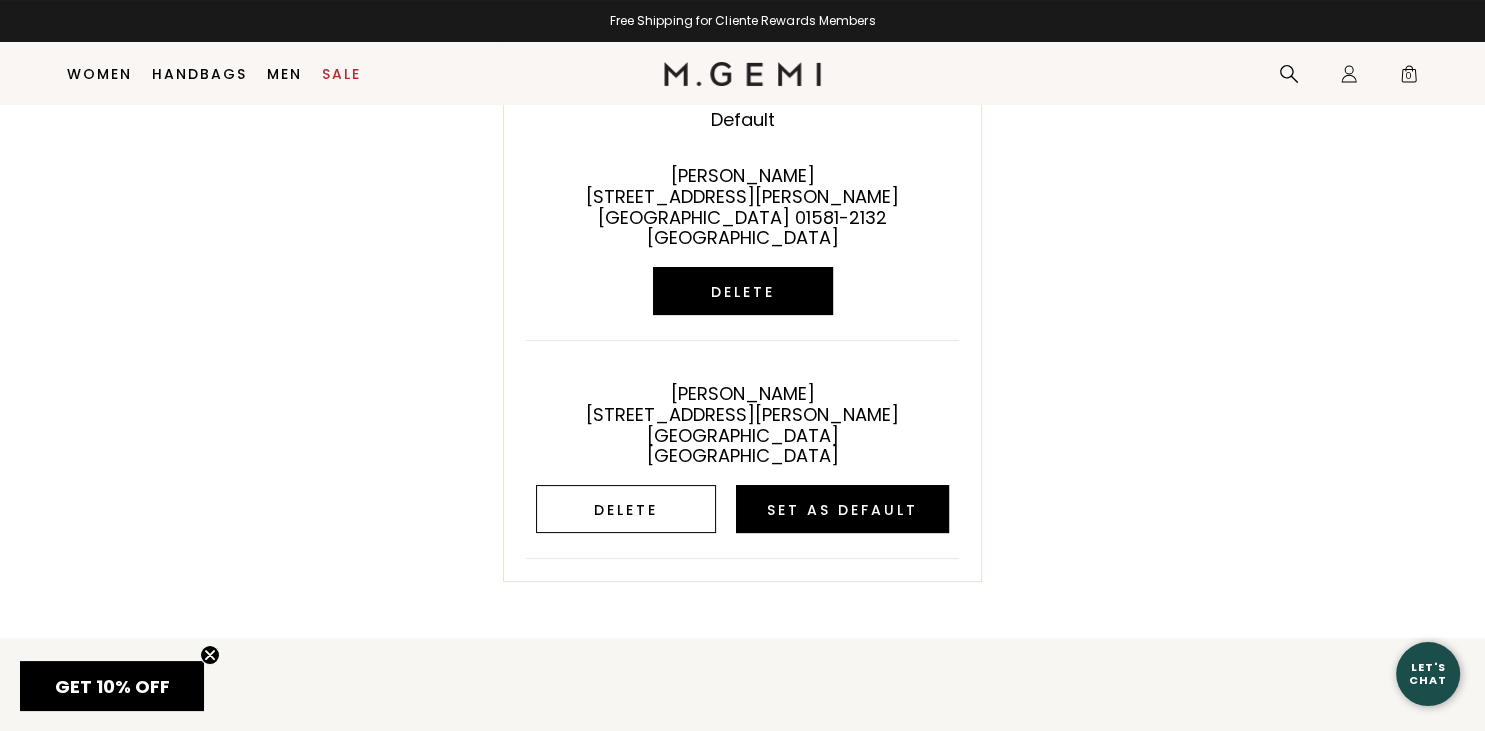 click on "Delete" at bounding box center [626, 509] 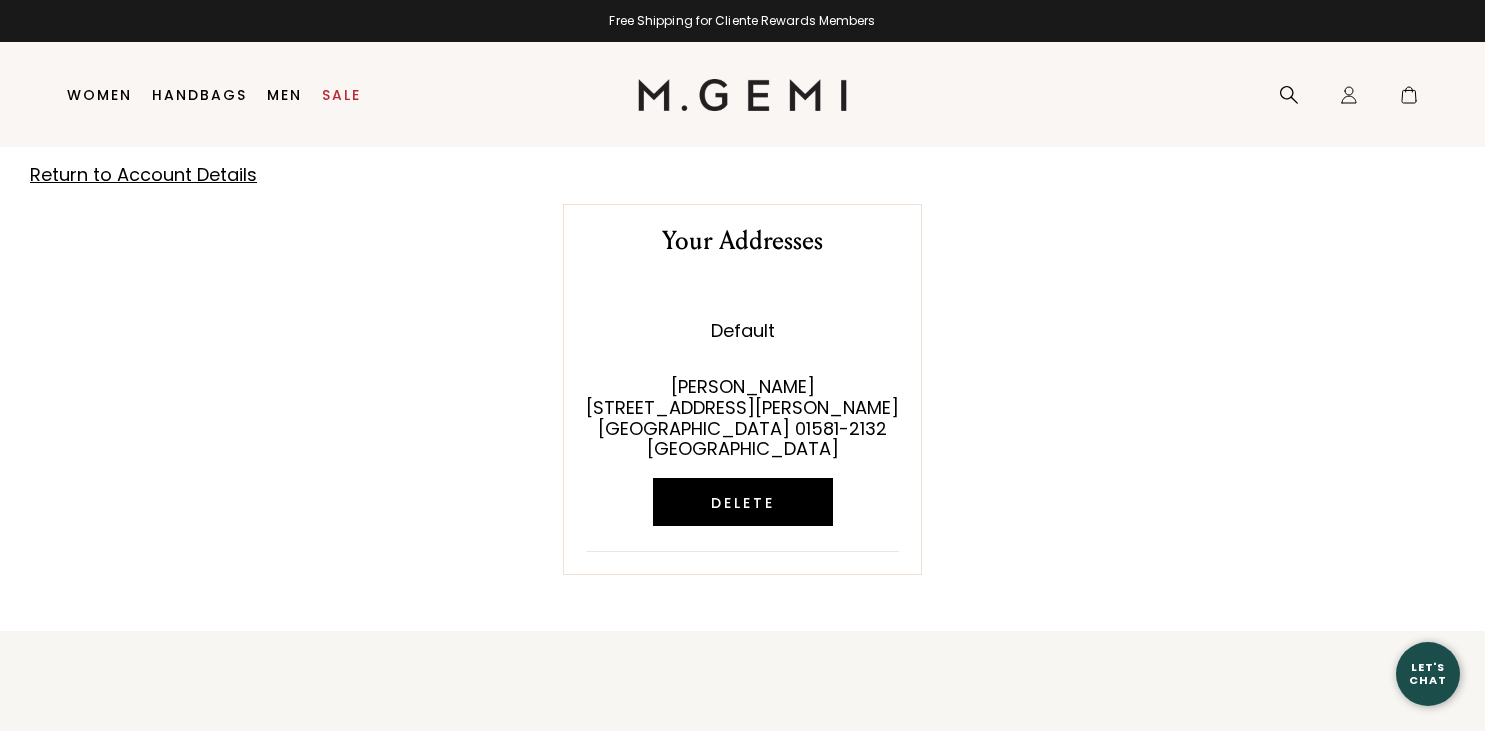 scroll, scrollTop: 0, scrollLeft: 0, axis: both 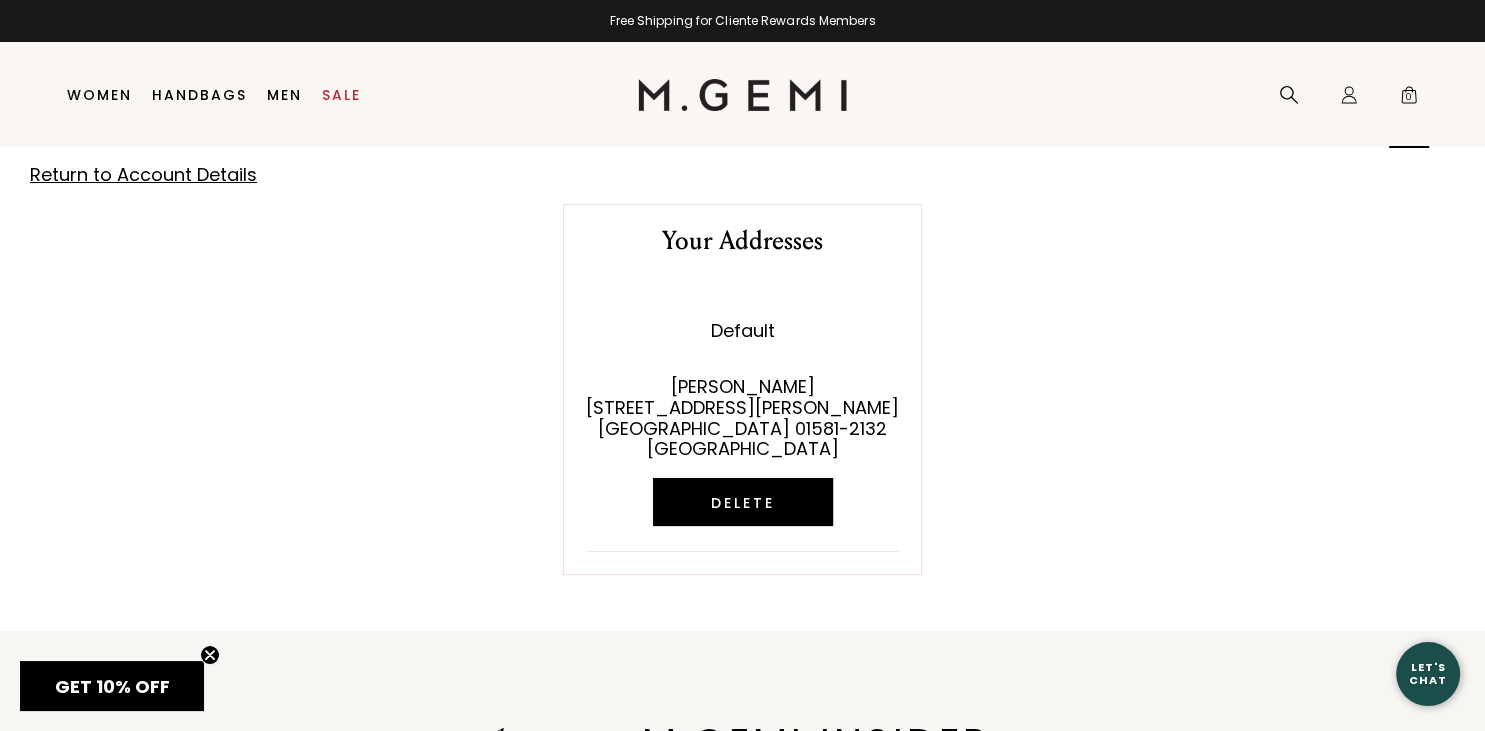 click on "0" at bounding box center [1409, 99] 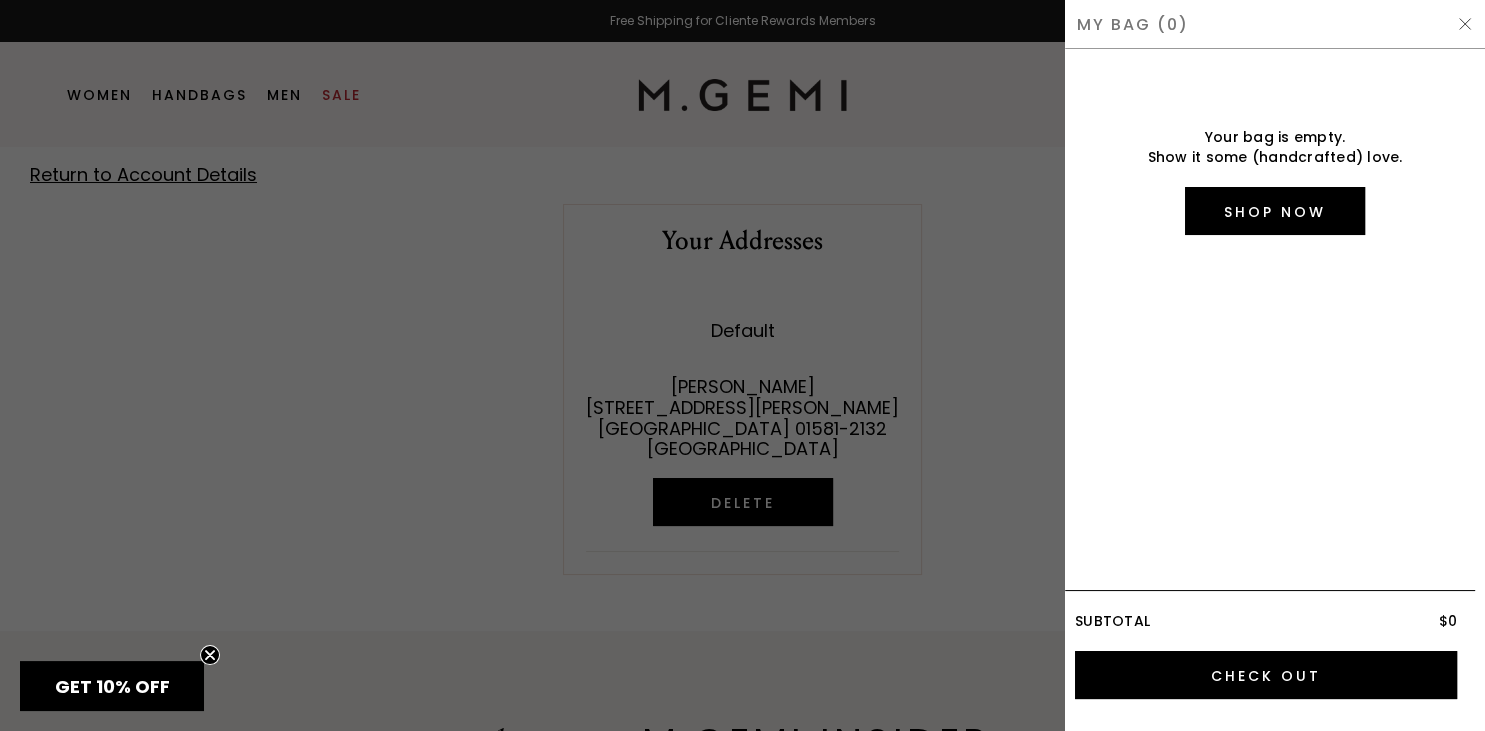 click on "My Bag (0)" at bounding box center (1275, 24) 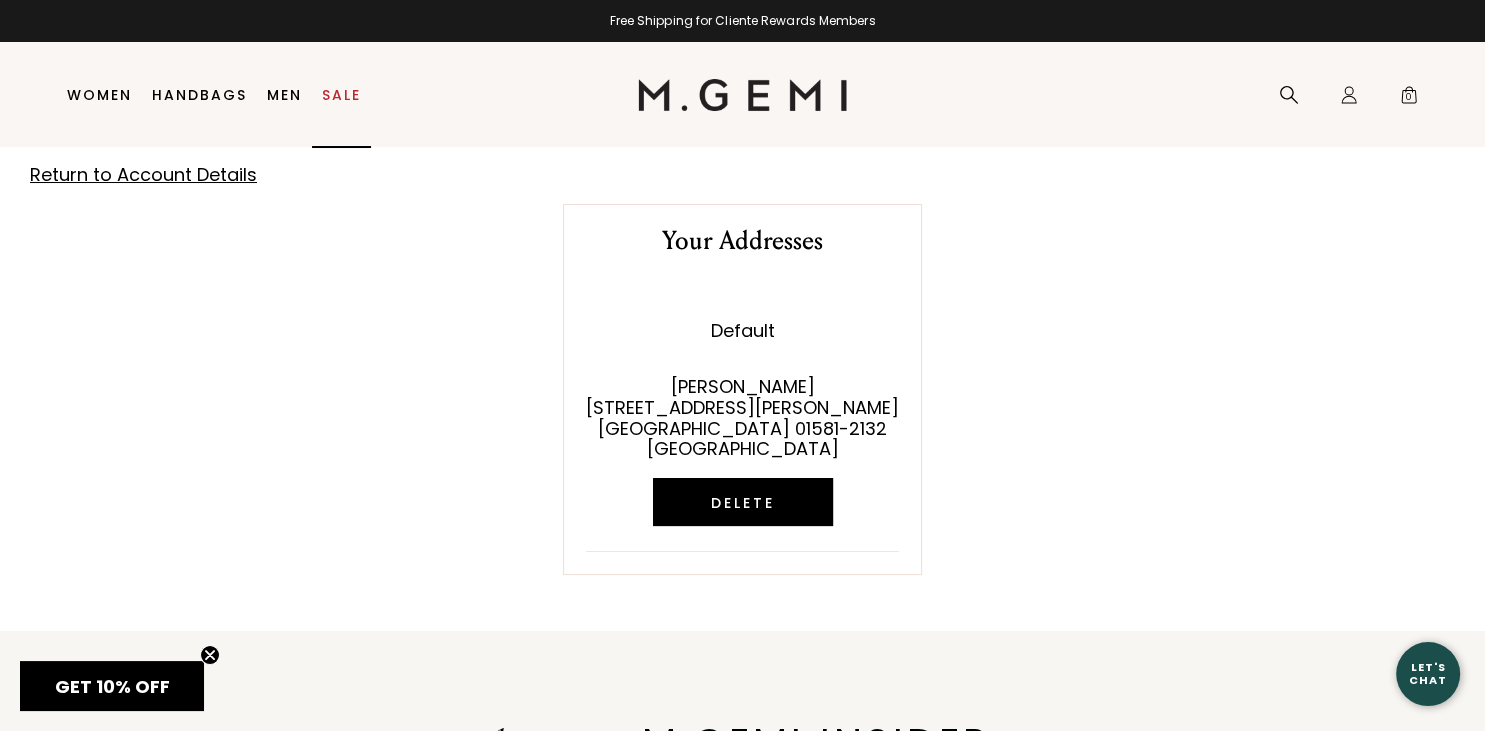 click on "Sale" at bounding box center [341, 95] 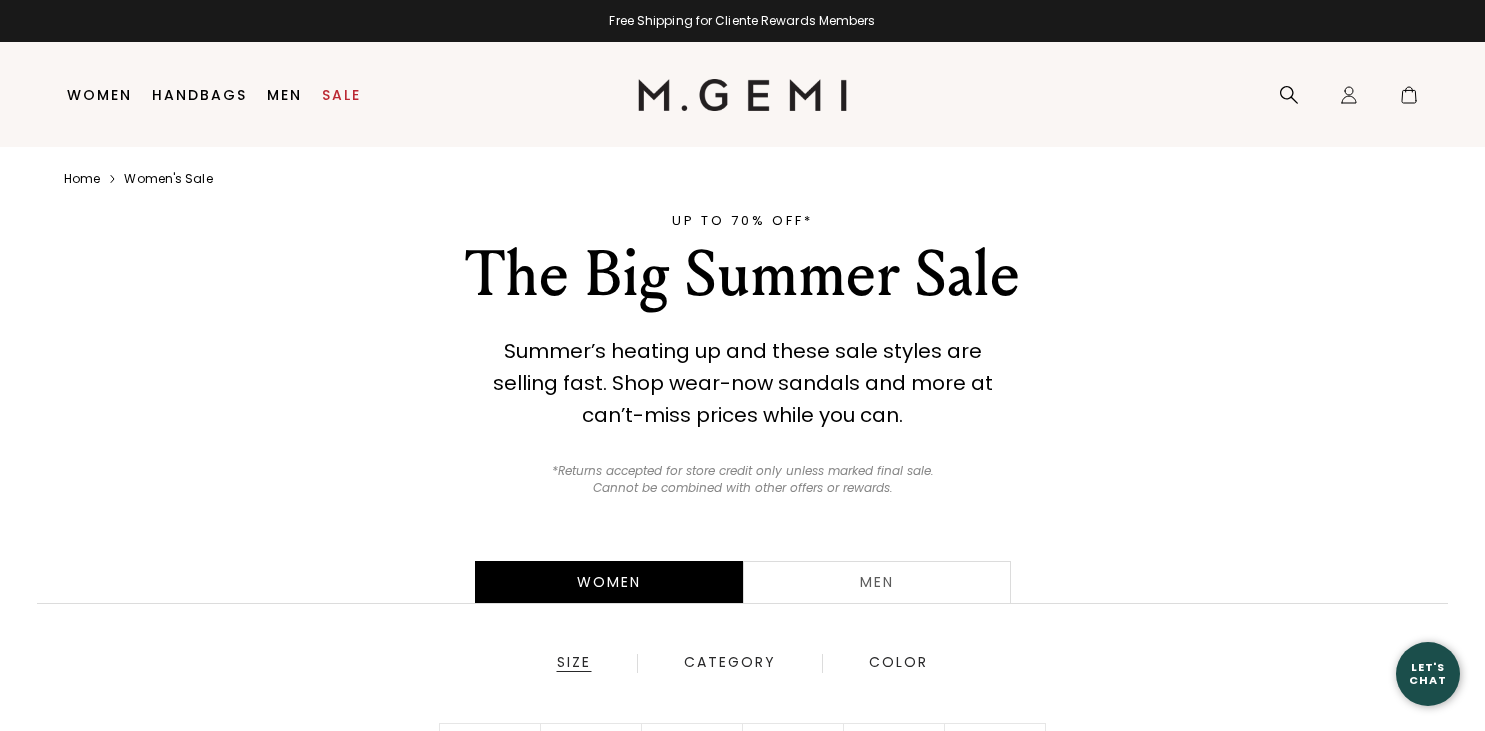 scroll, scrollTop: 0, scrollLeft: 0, axis: both 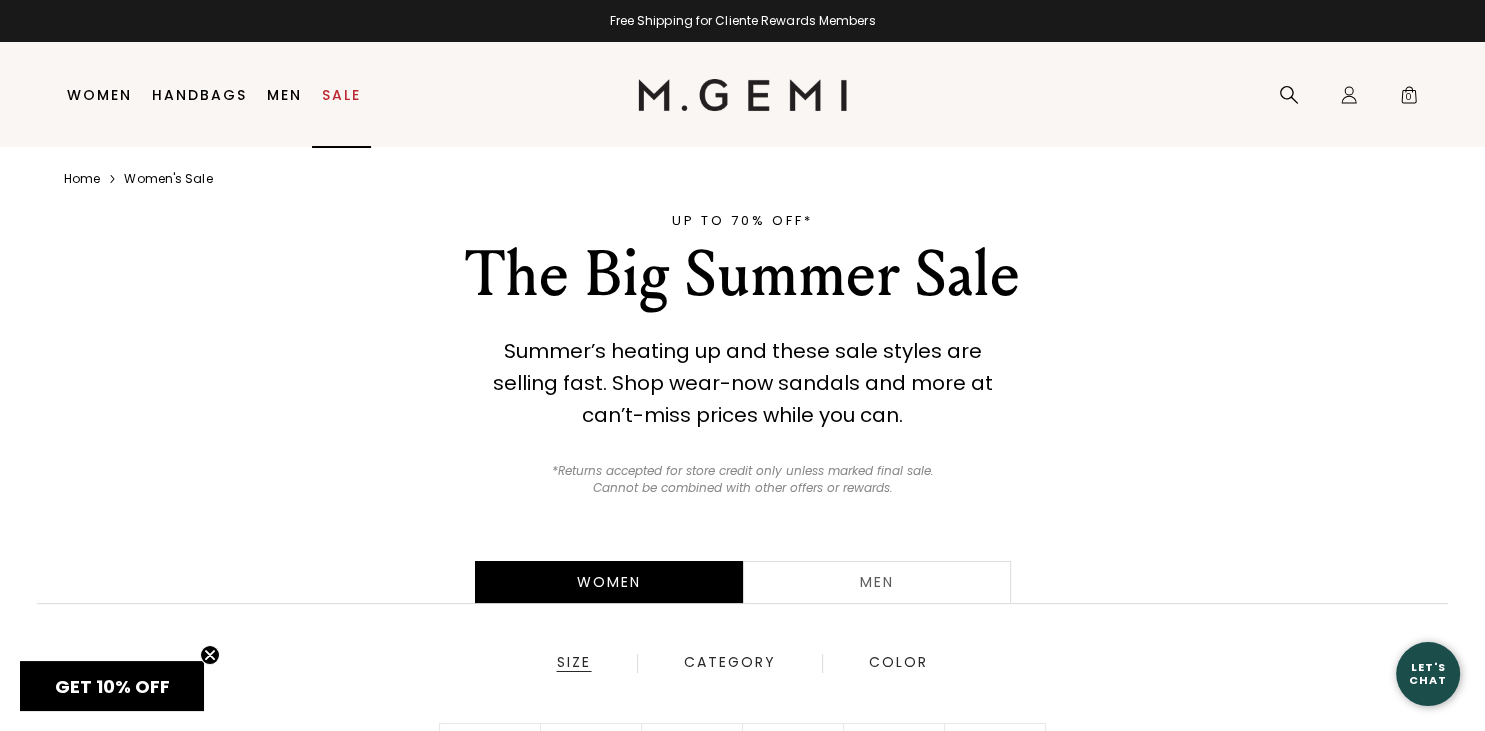 click on "Sale" at bounding box center [341, 95] 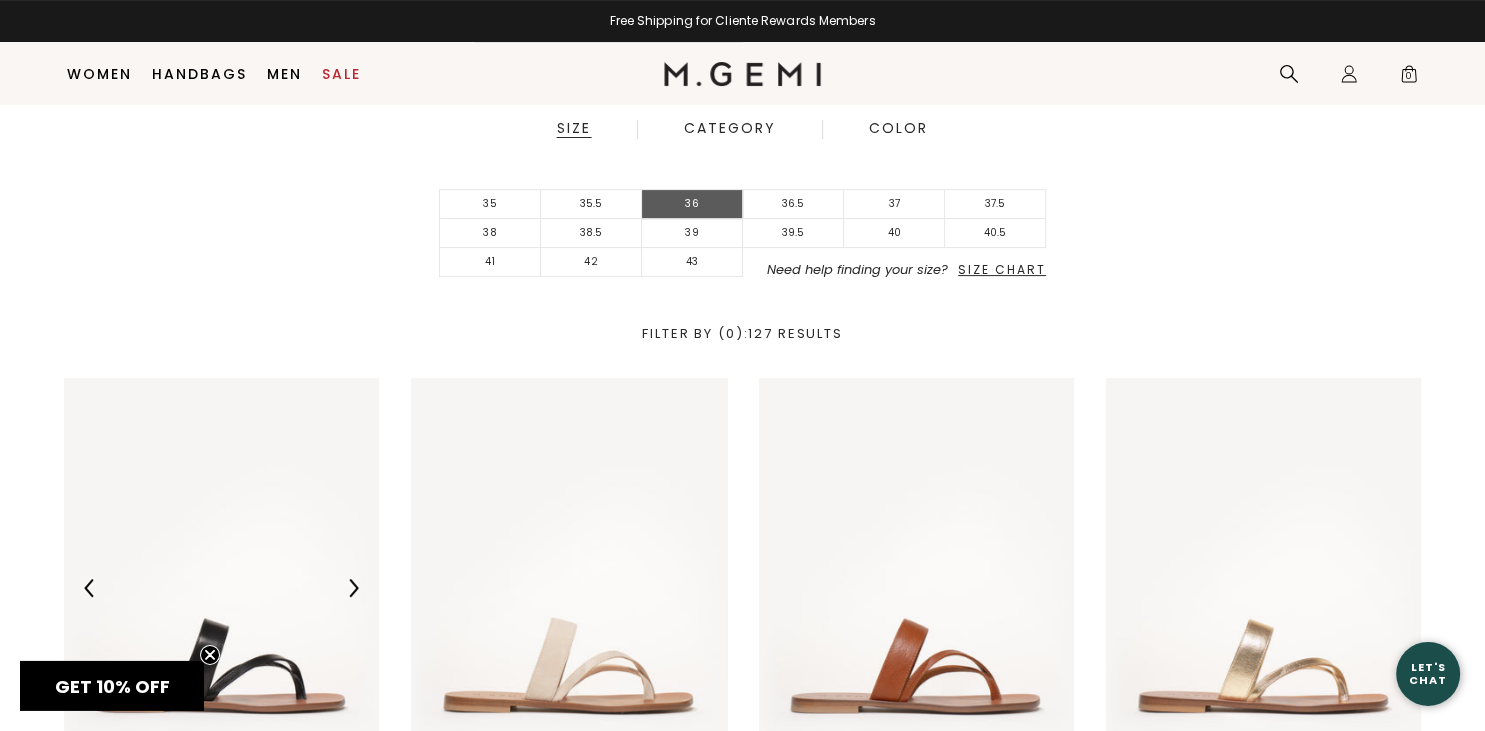scroll, scrollTop: 380, scrollLeft: 0, axis: vertical 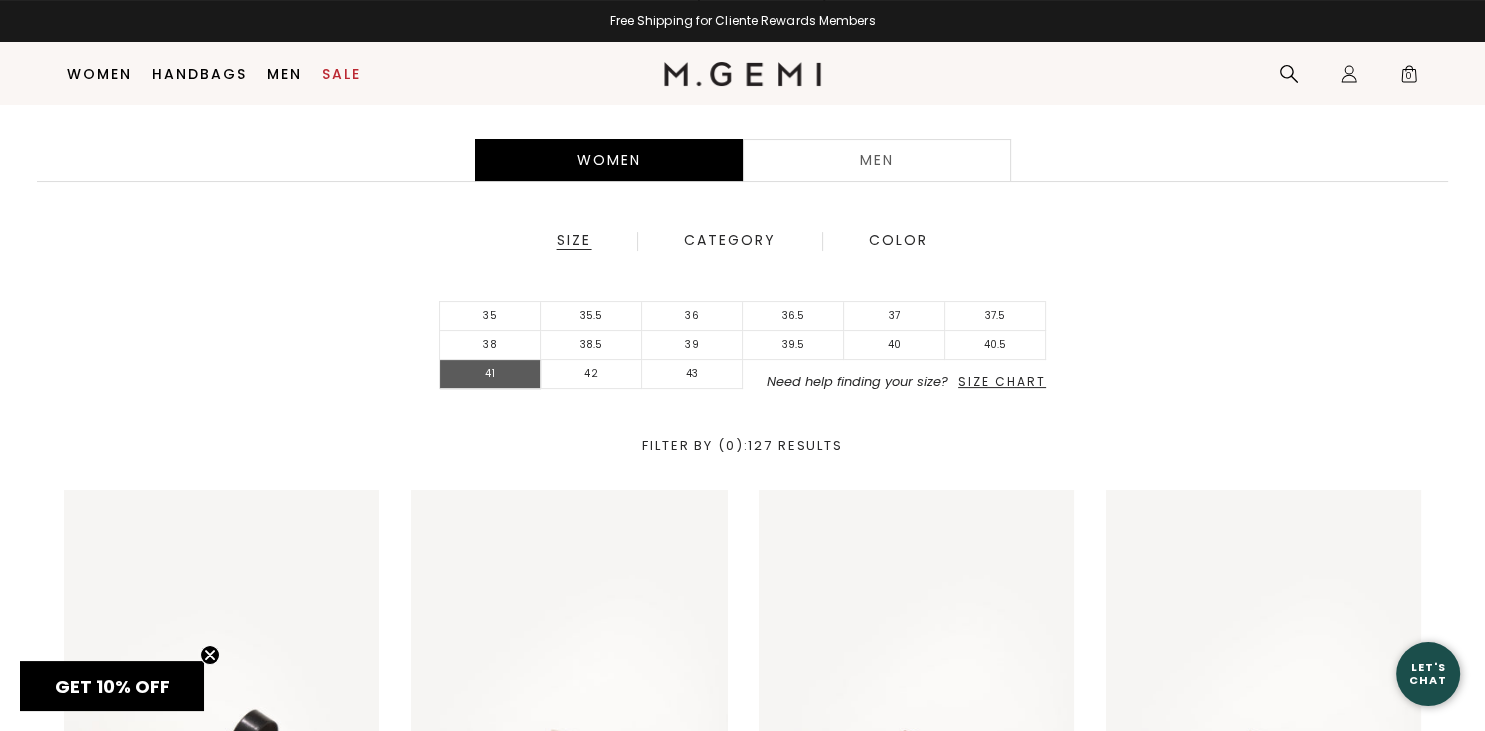 click on "41" at bounding box center (490, 374) 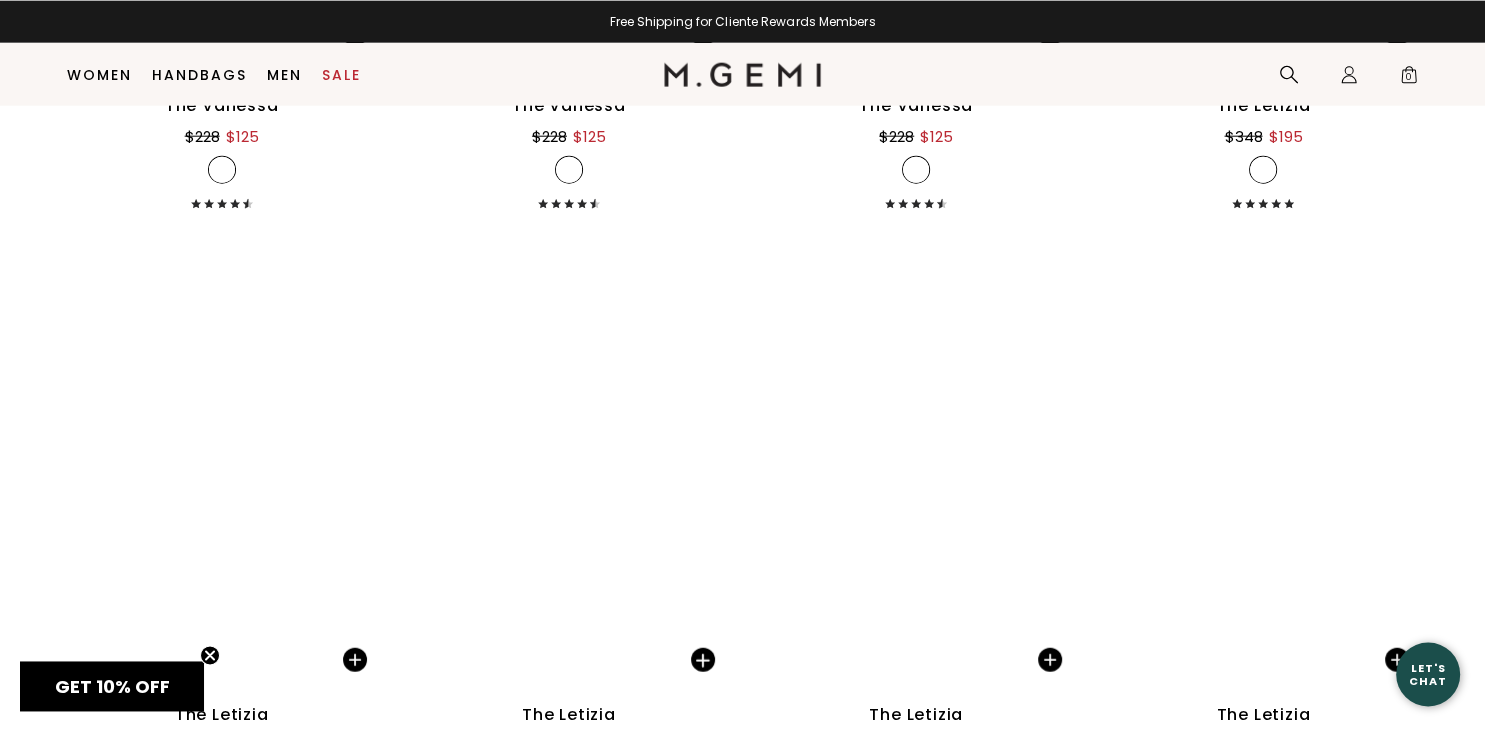scroll, scrollTop: 5132, scrollLeft: 0, axis: vertical 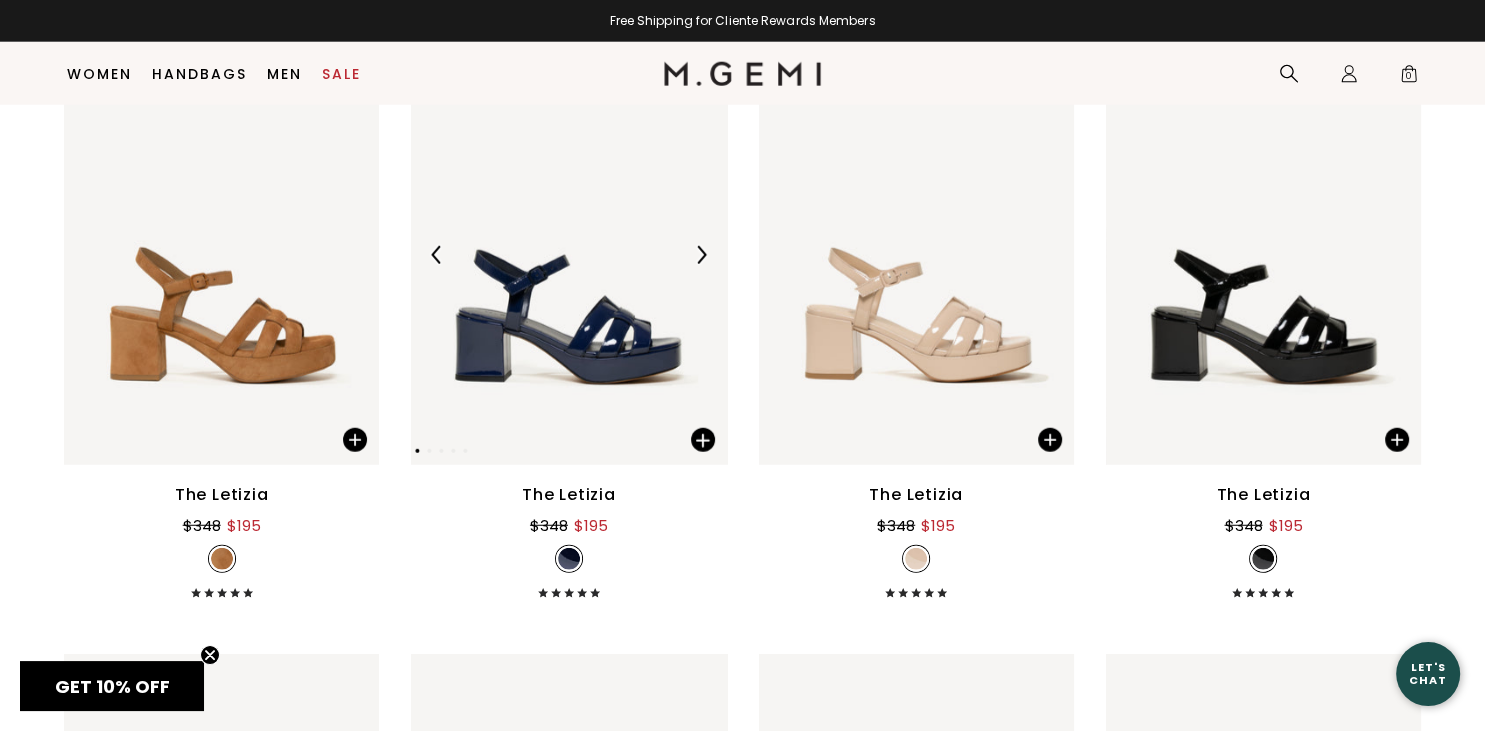 click at bounding box center [568, 255] 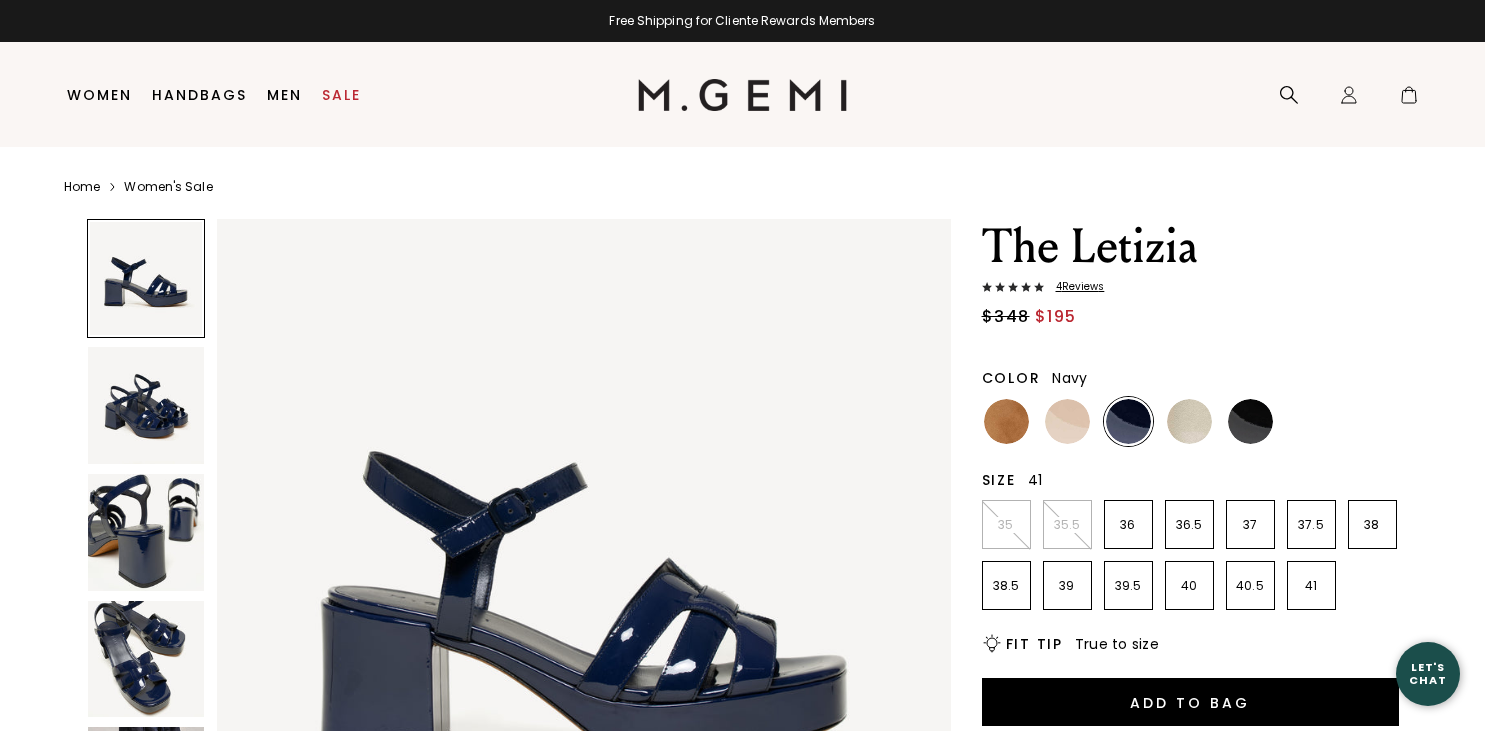 scroll, scrollTop: 0, scrollLeft: 0, axis: both 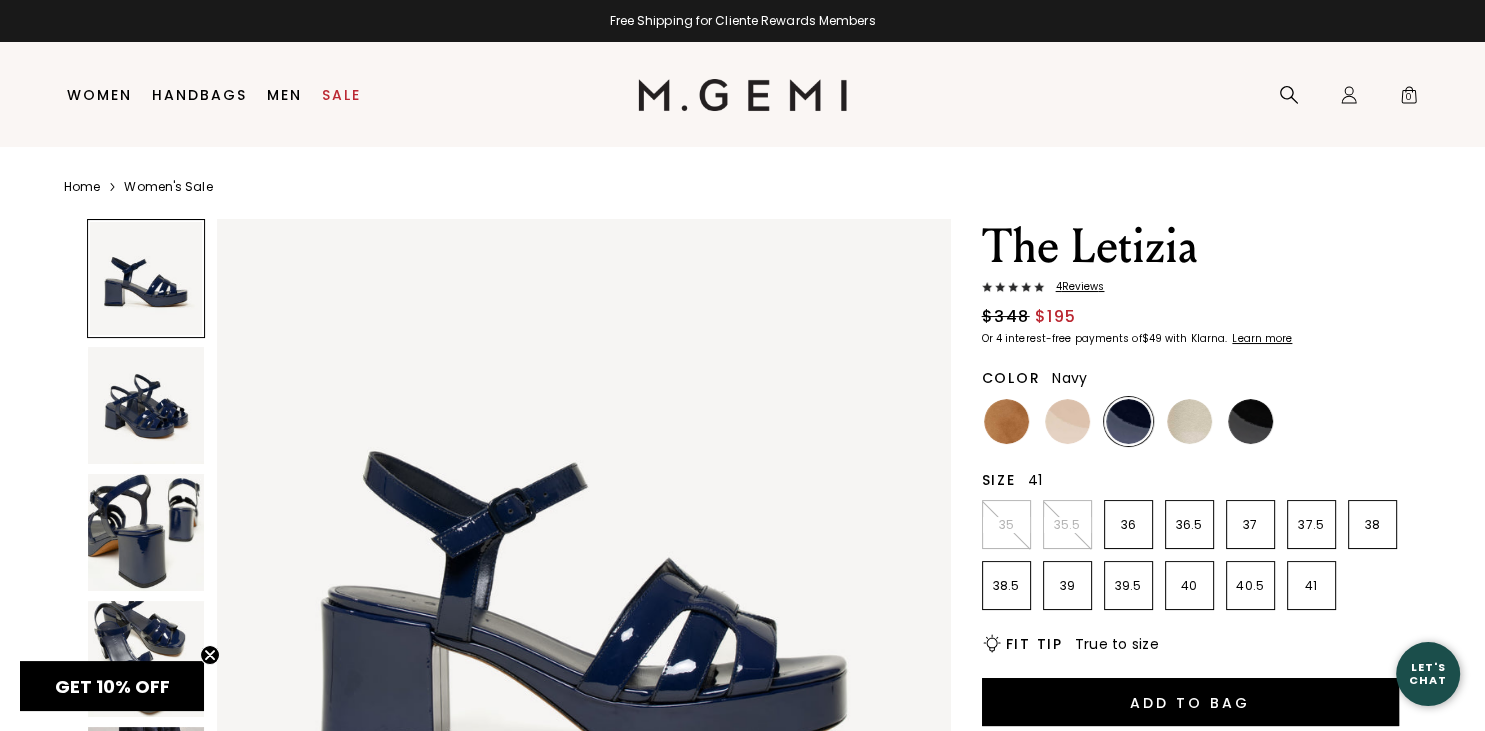 click on "41" at bounding box center [1311, 586] 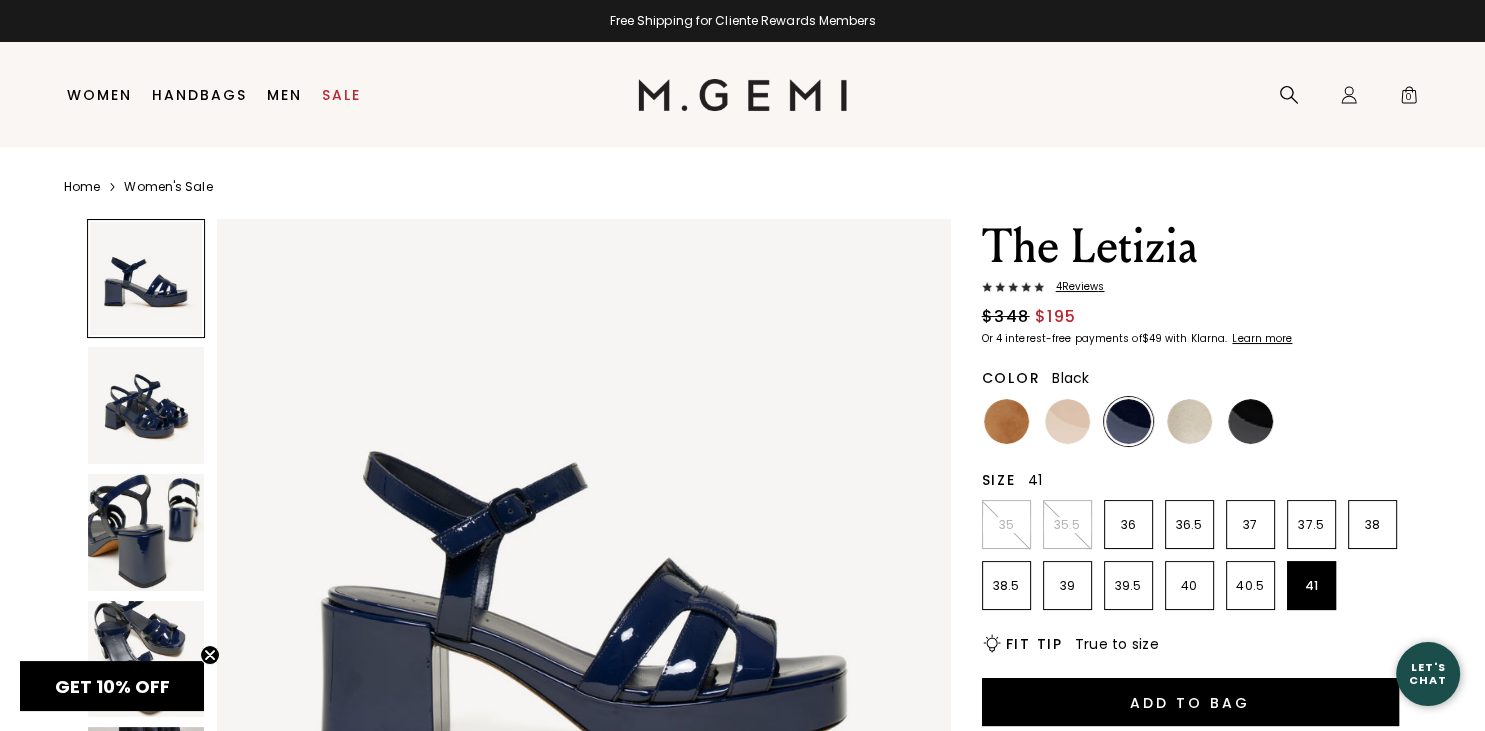 click at bounding box center [1250, 421] 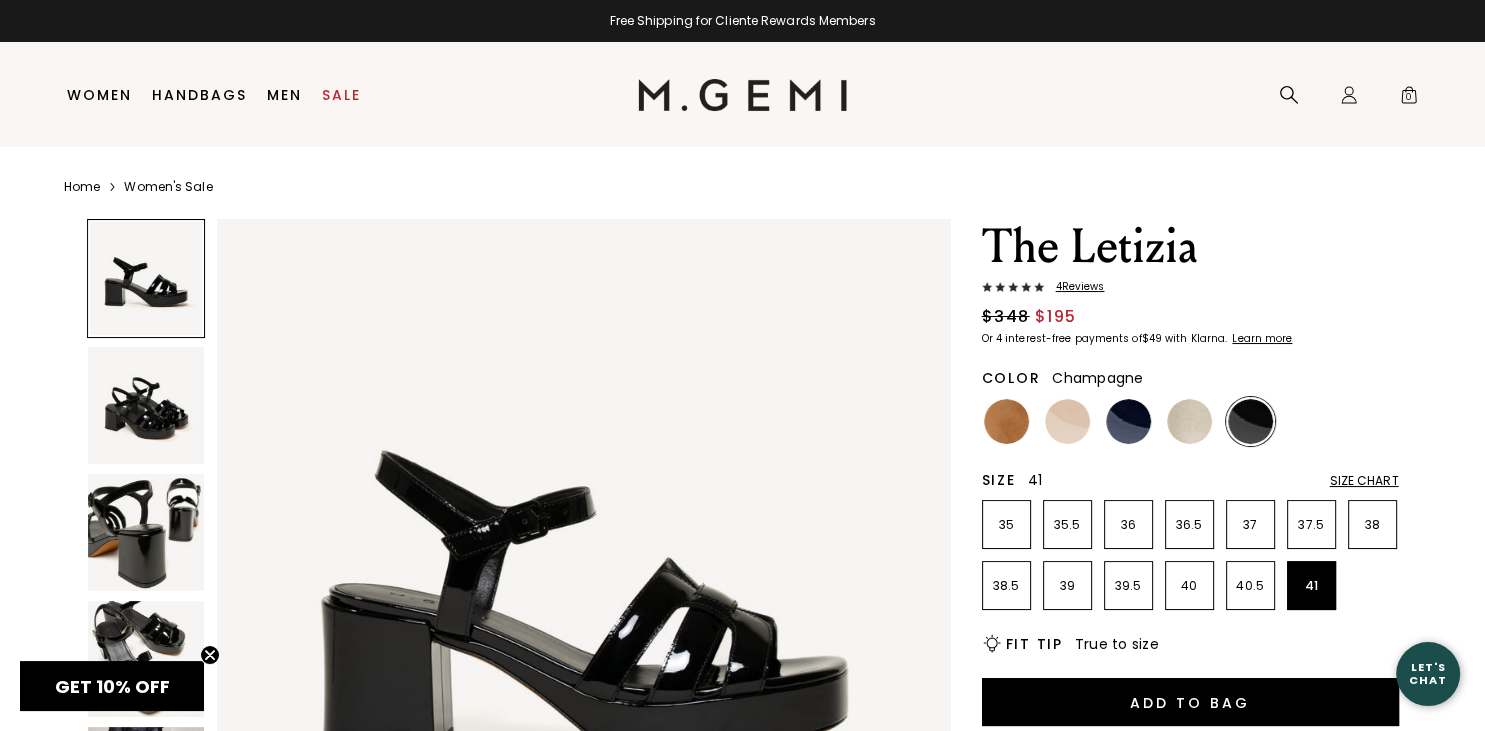 click at bounding box center [1189, 421] 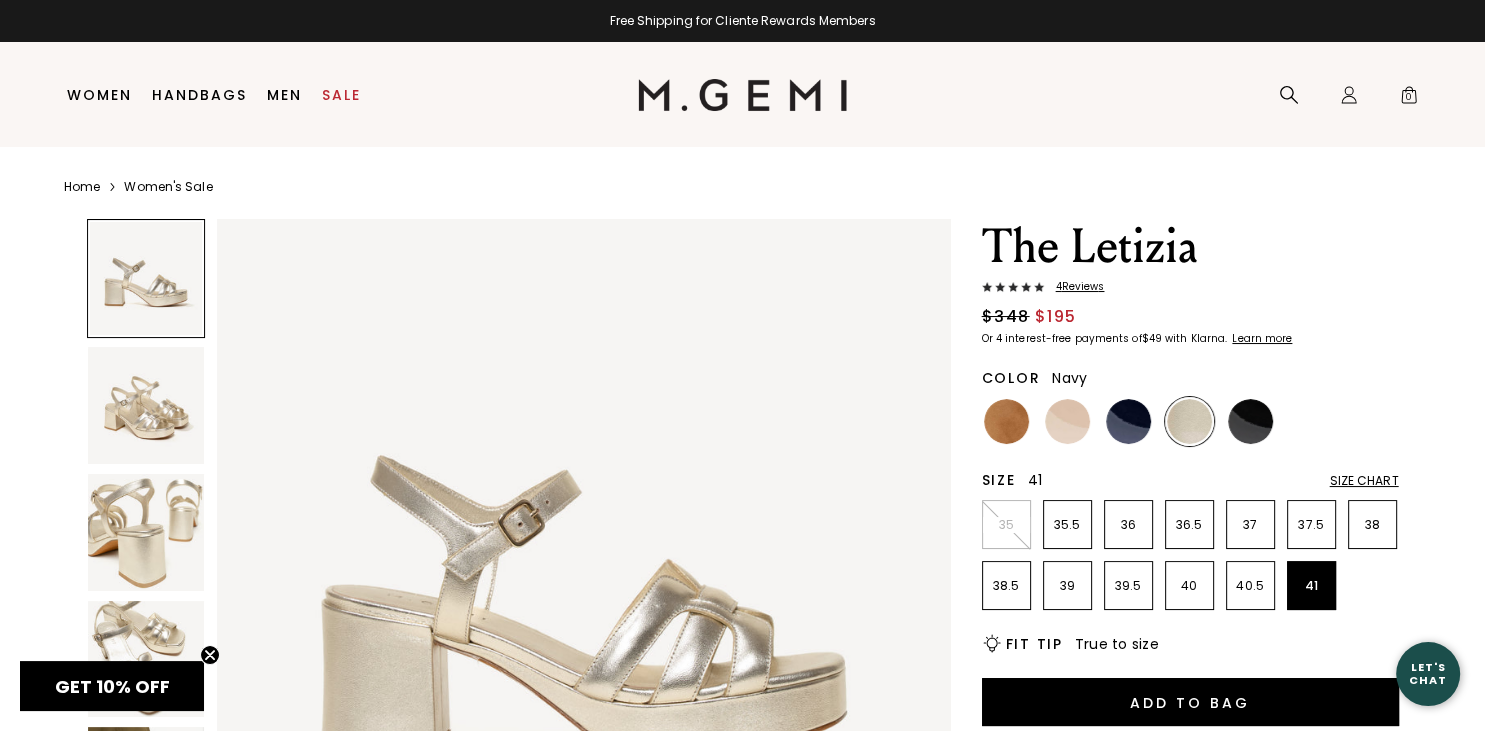 click at bounding box center [1128, 421] 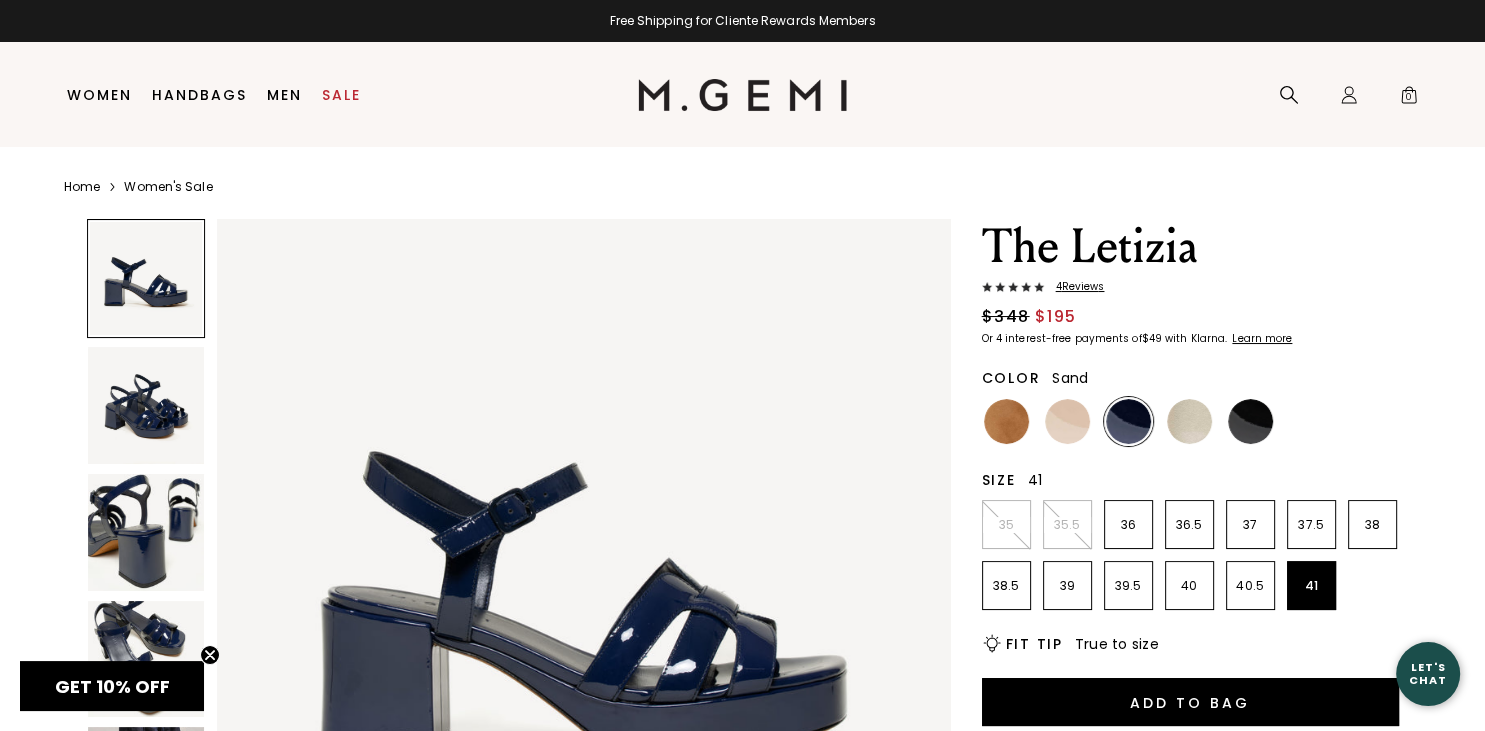 click at bounding box center (1067, 421) 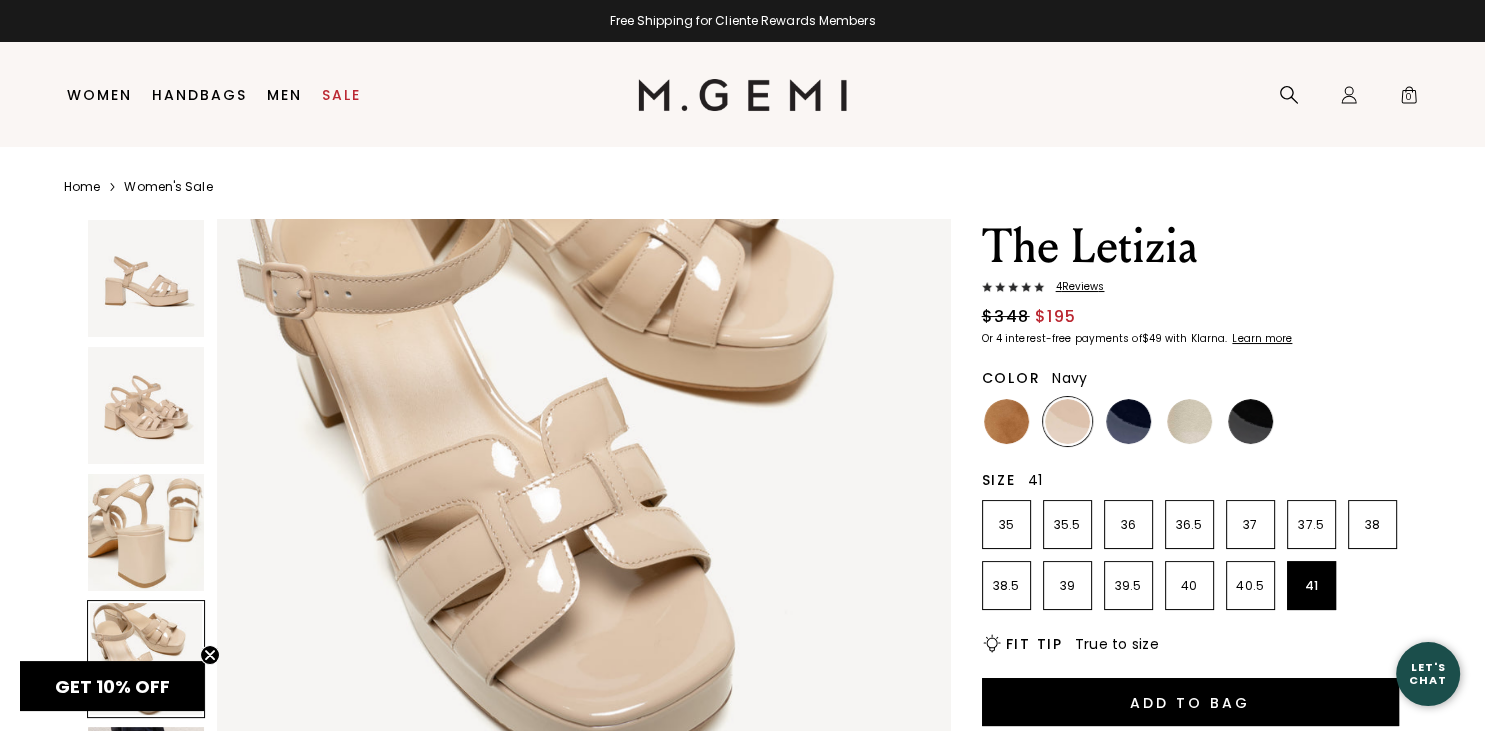 scroll, scrollTop: 2419, scrollLeft: 0, axis: vertical 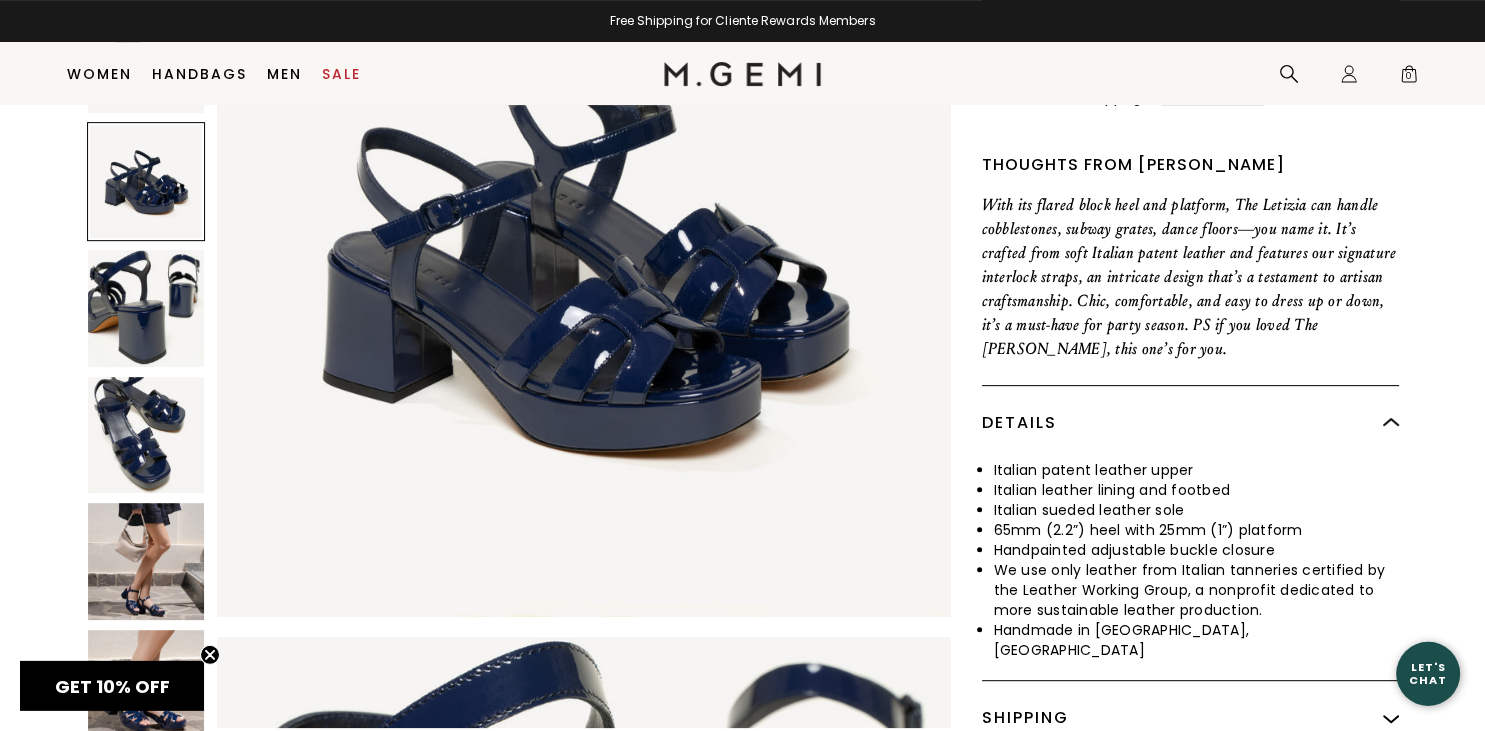 click at bounding box center (146, 562) 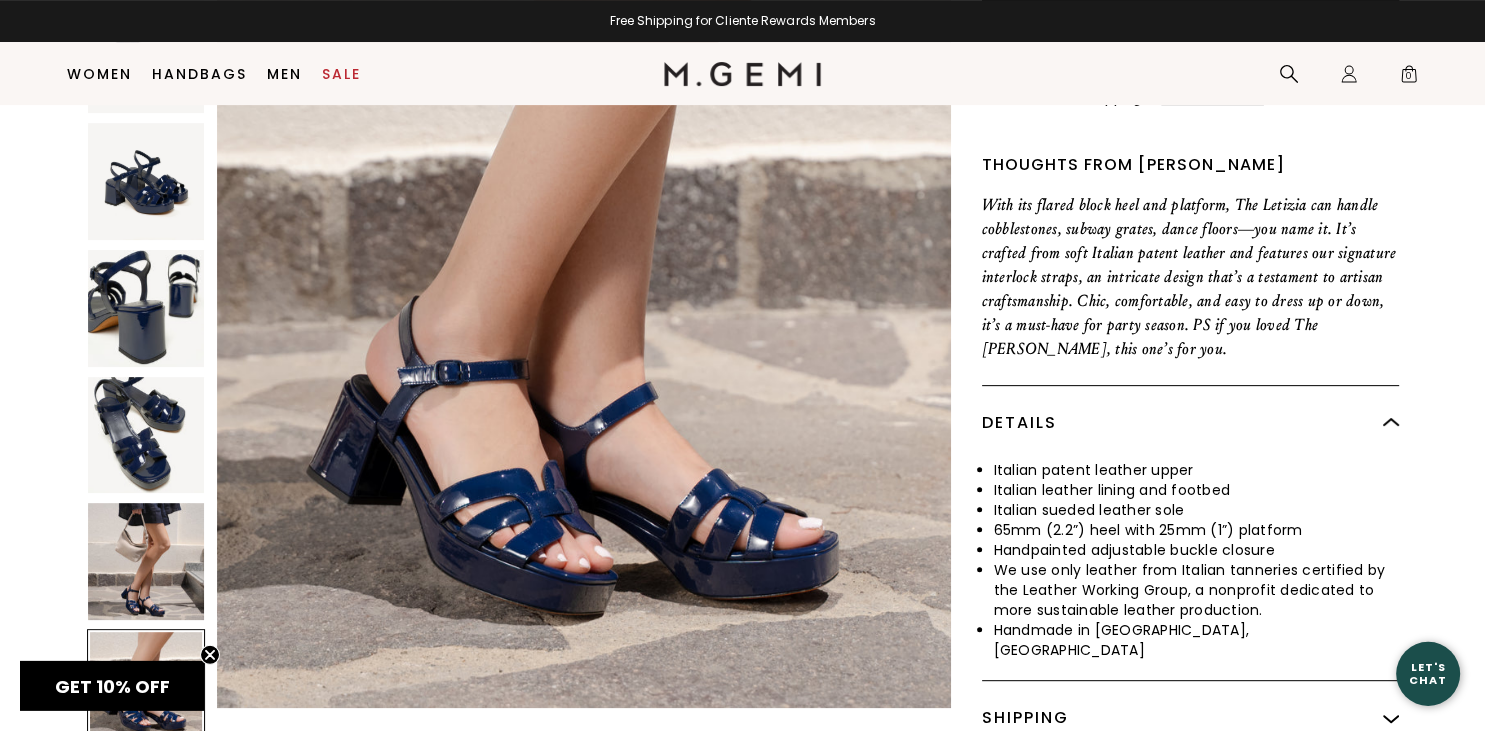 scroll, scrollTop: 3906, scrollLeft: 0, axis: vertical 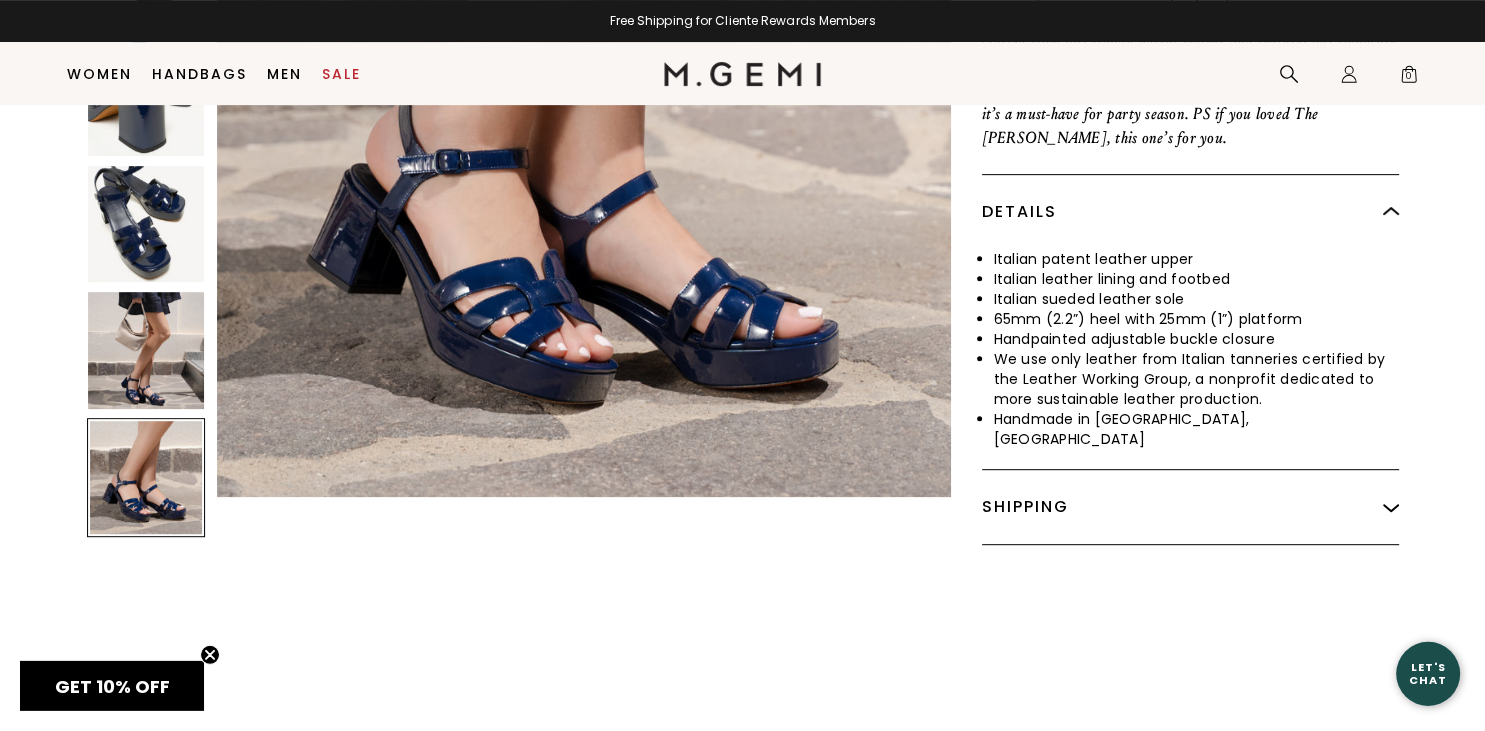 click at bounding box center (146, 478) 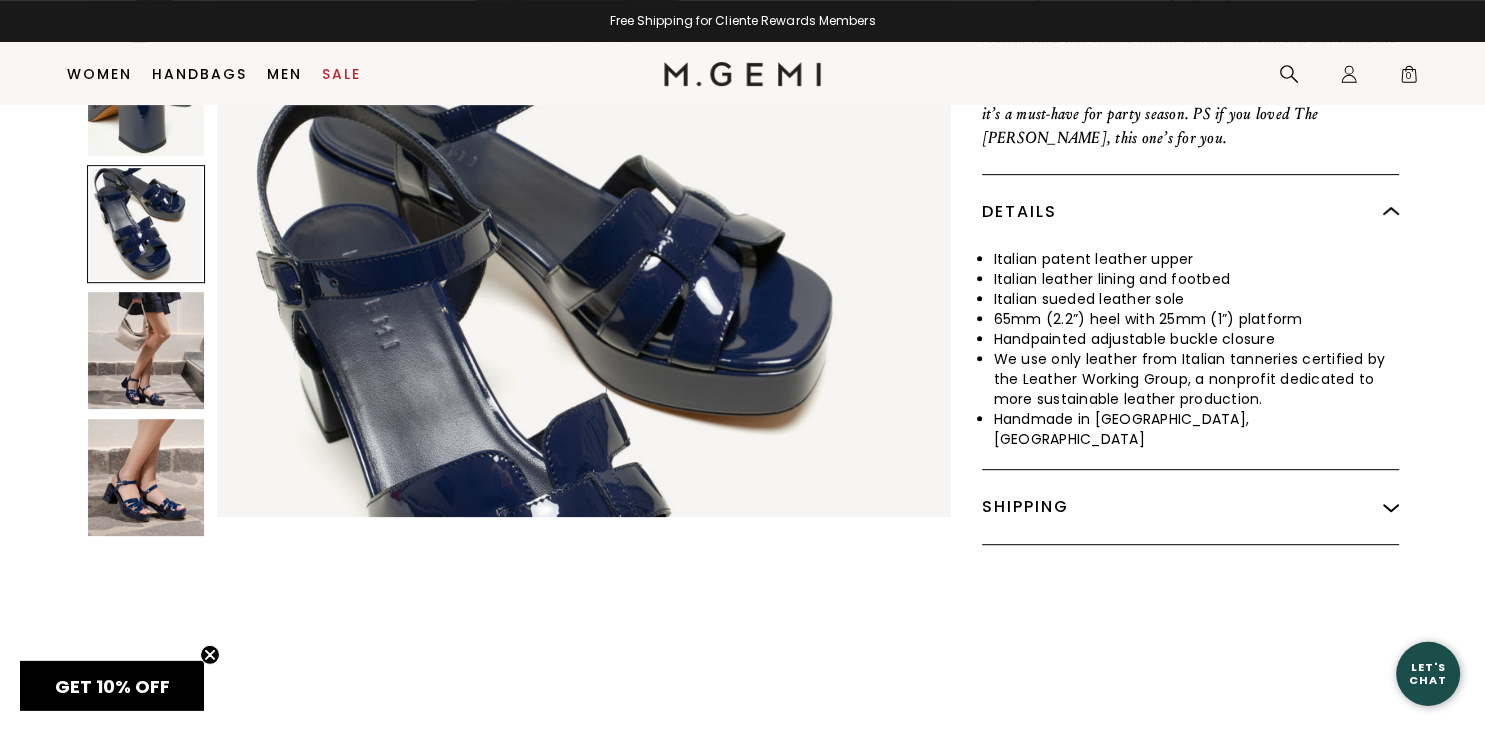 scroll, scrollTop: 1965, scrollLeft: 0, axis: vertical 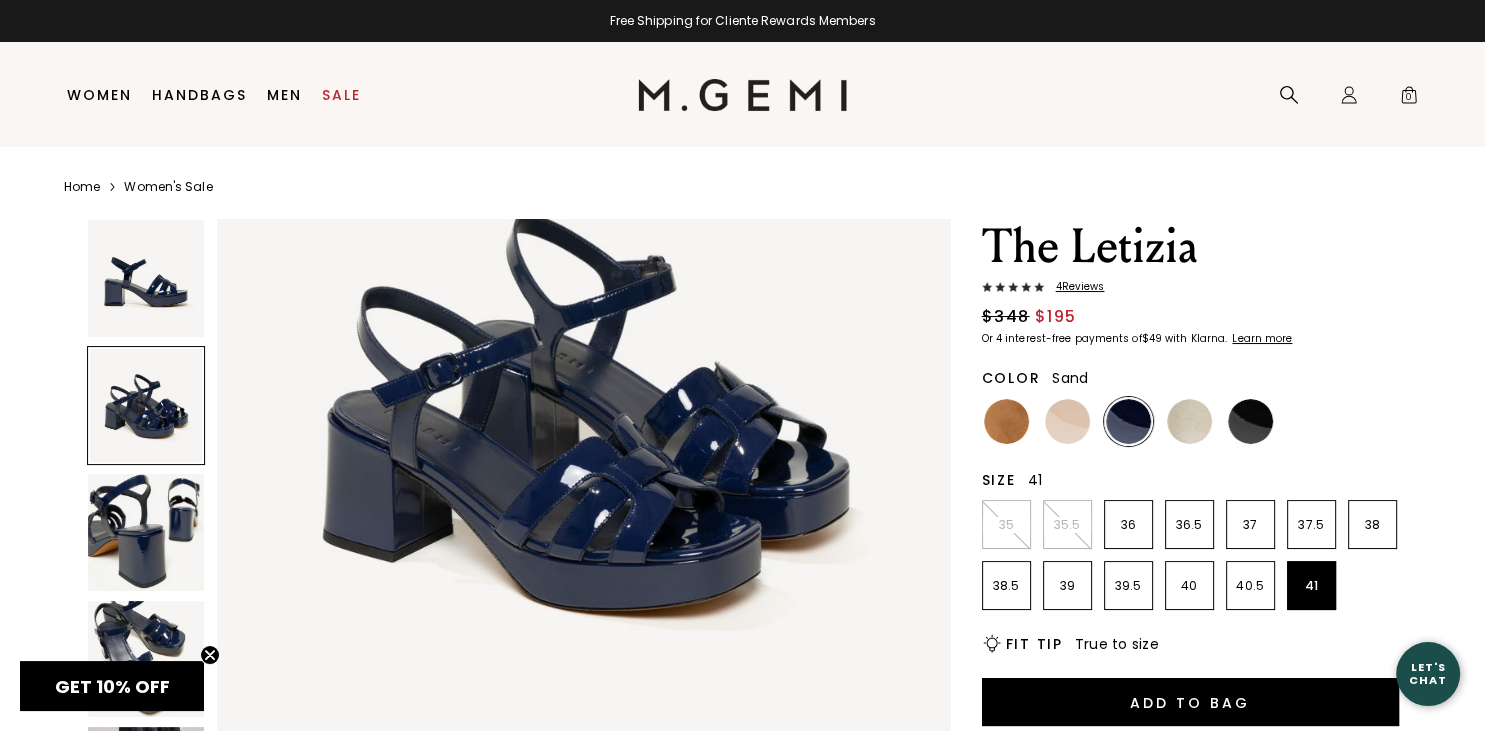 click at bounding box center (1067, 421) 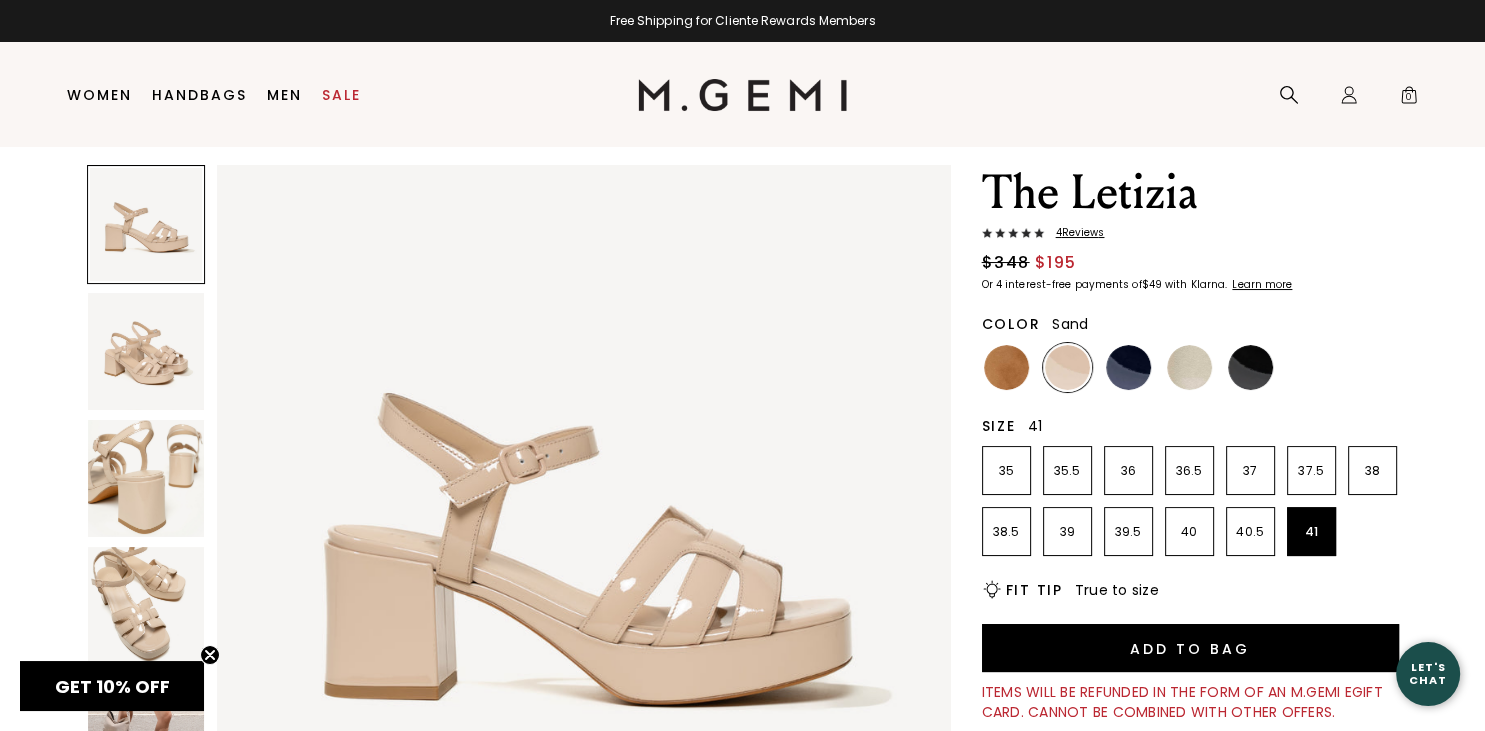 scroll, scrollTop: 0, scrollLeft: 0, axis: both 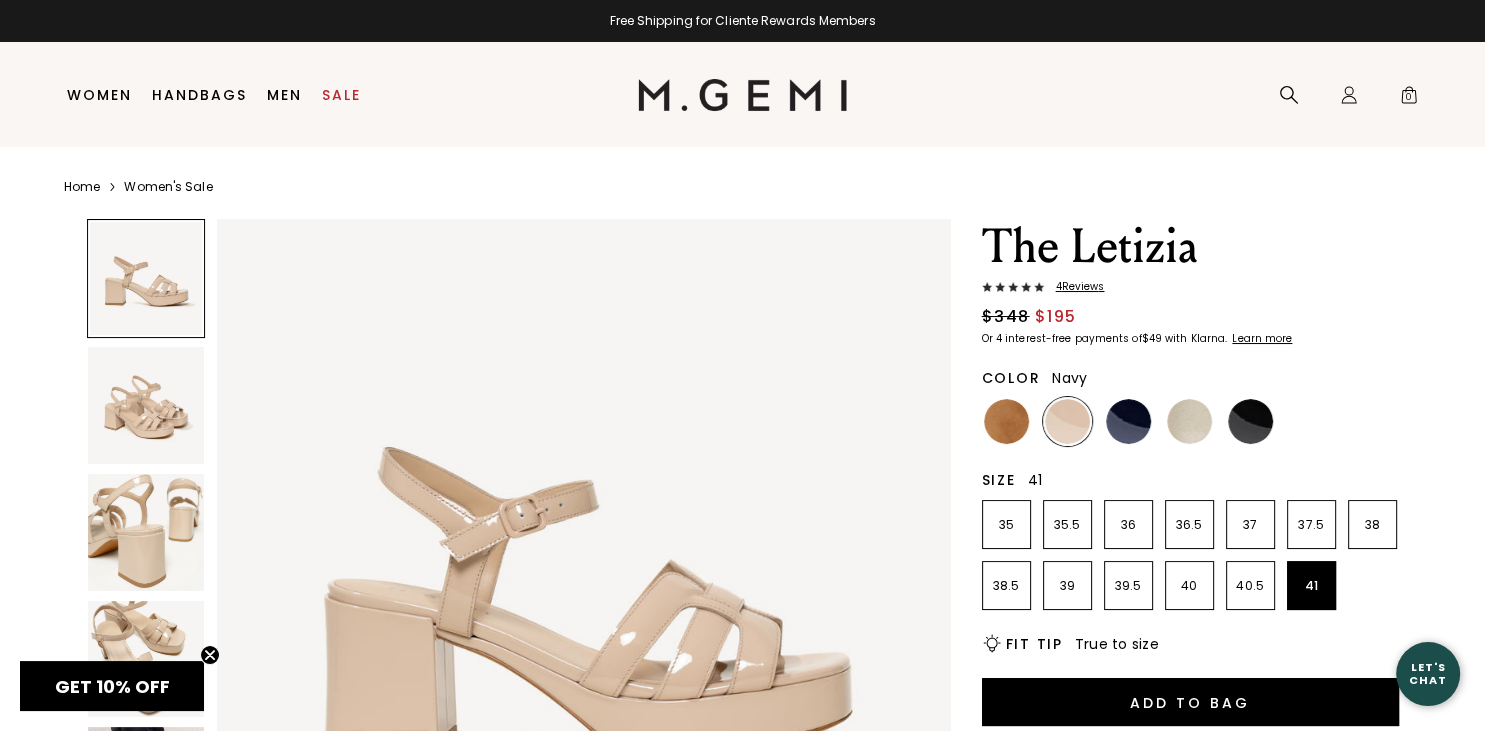 drag, startPoint x: 1128, startPoint y: 413, endPoint x: 1134, endPoint y: 425, distance: 13.416408 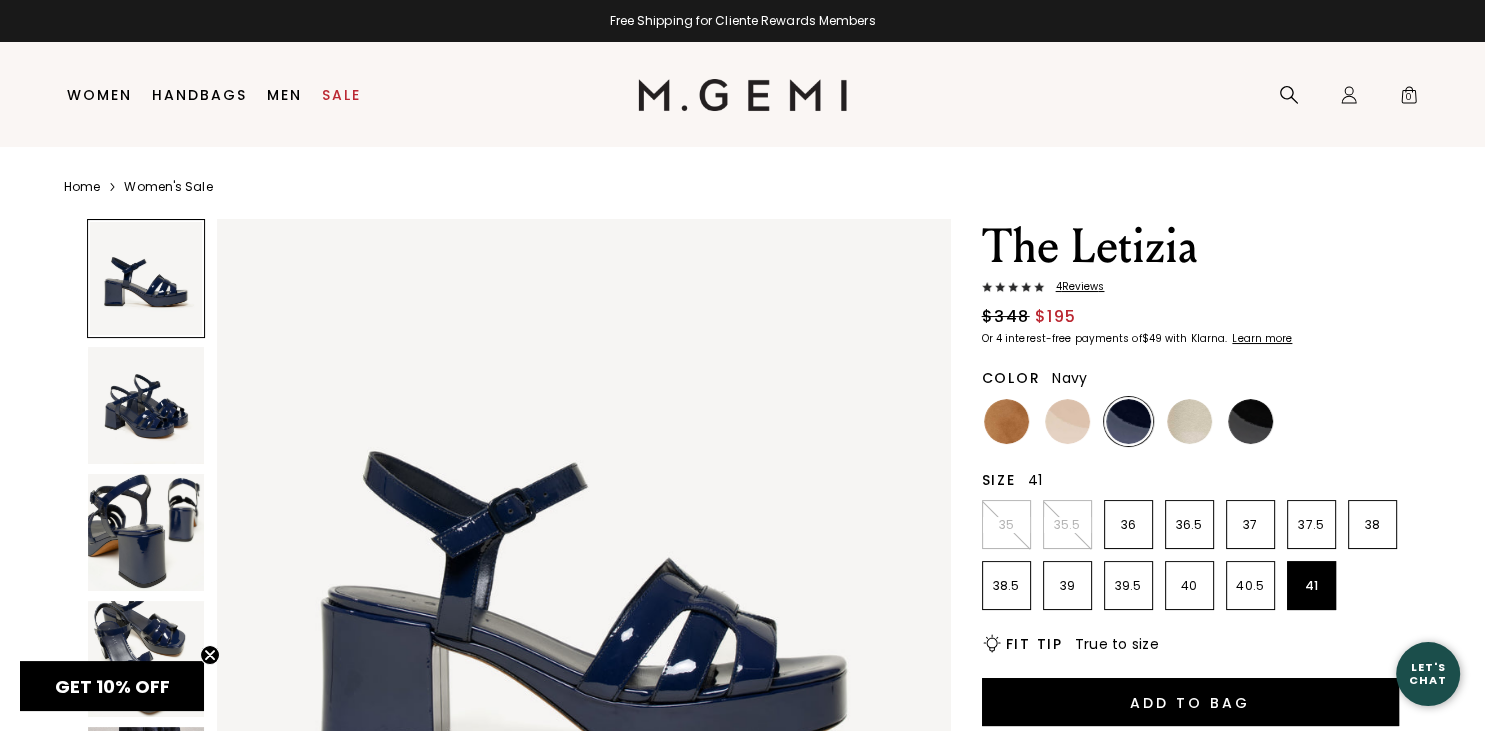click on "41" at bounding box center [1311, 586] 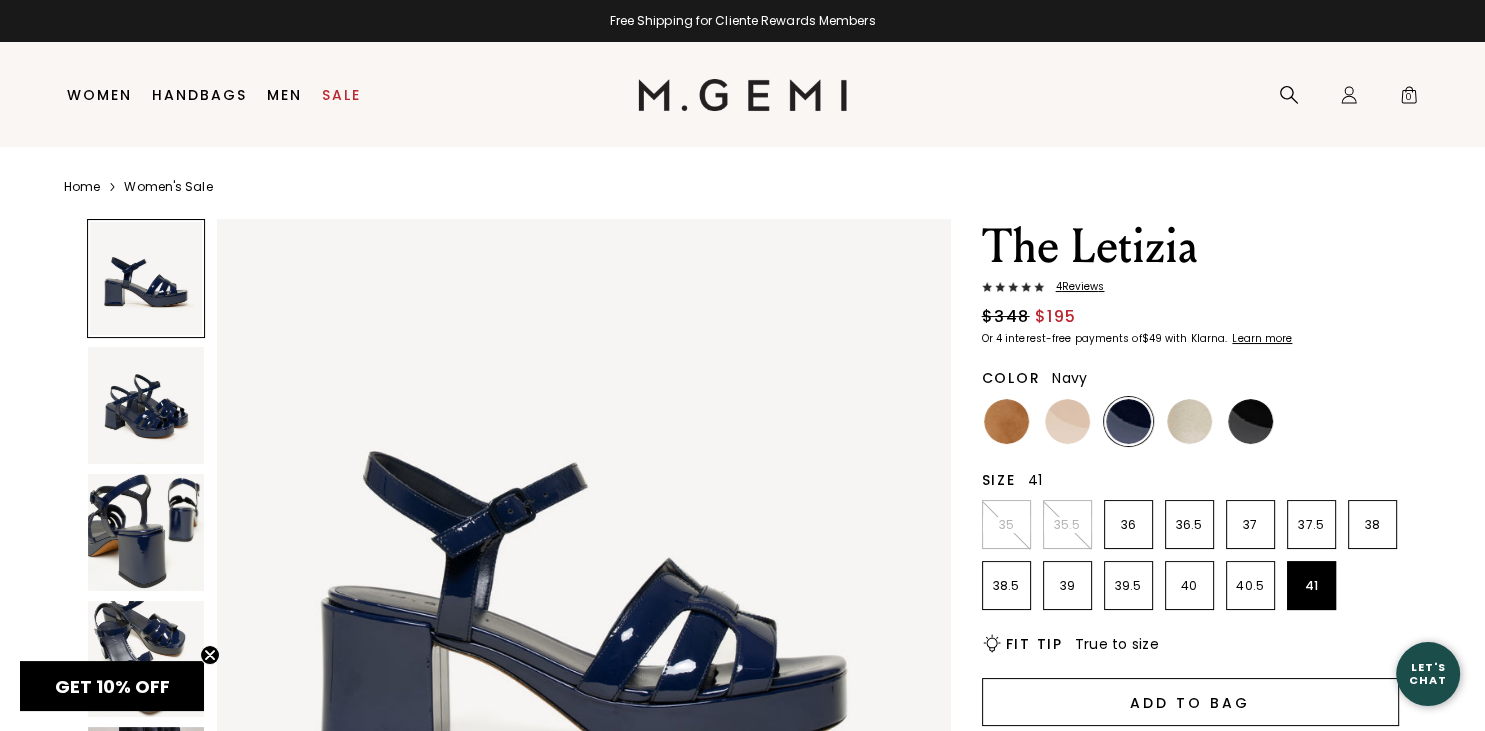 click on "Add to Bag" at bounding box center [1190, 702] 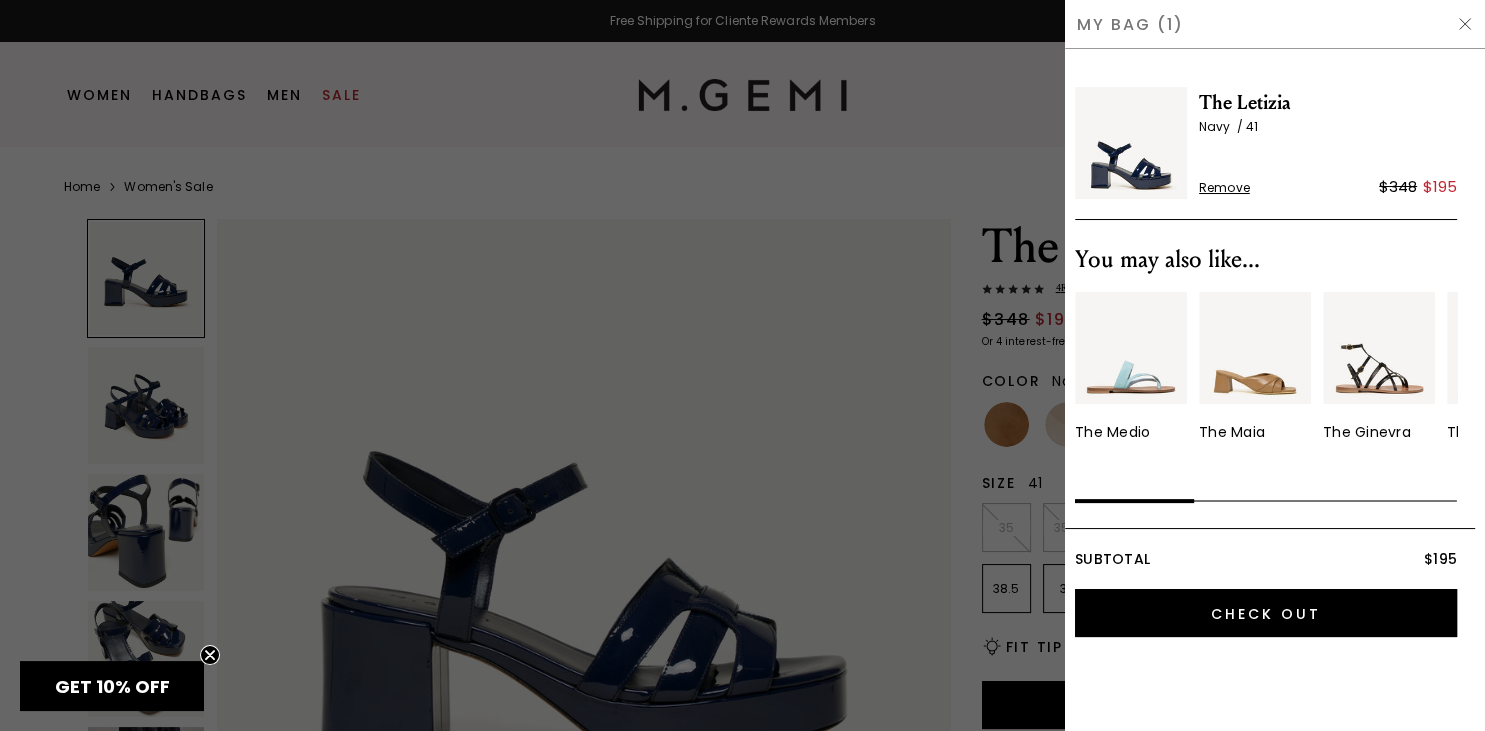 click at bounding box center (1465, 24) 